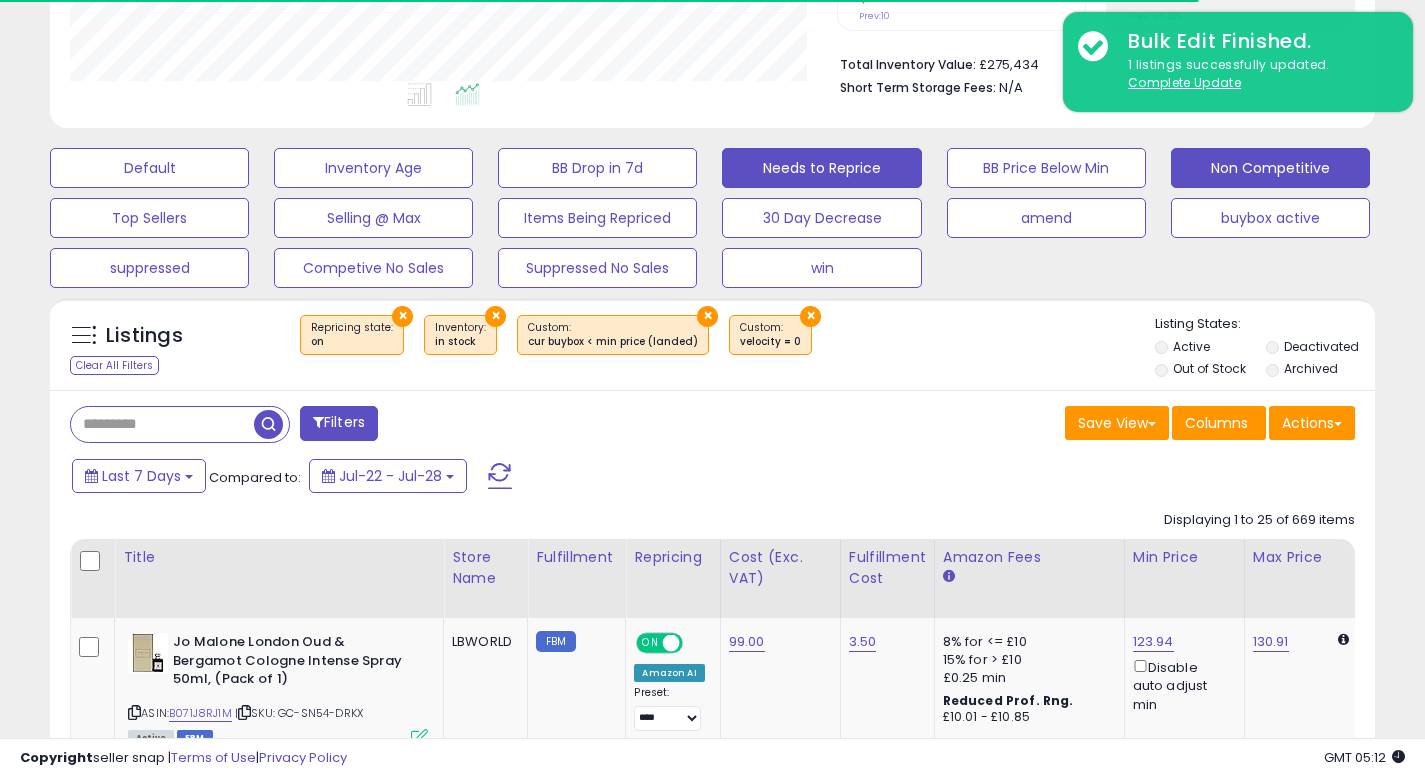 scroll, scrollTop: 482, scrollLeft: 0, axis: vertical 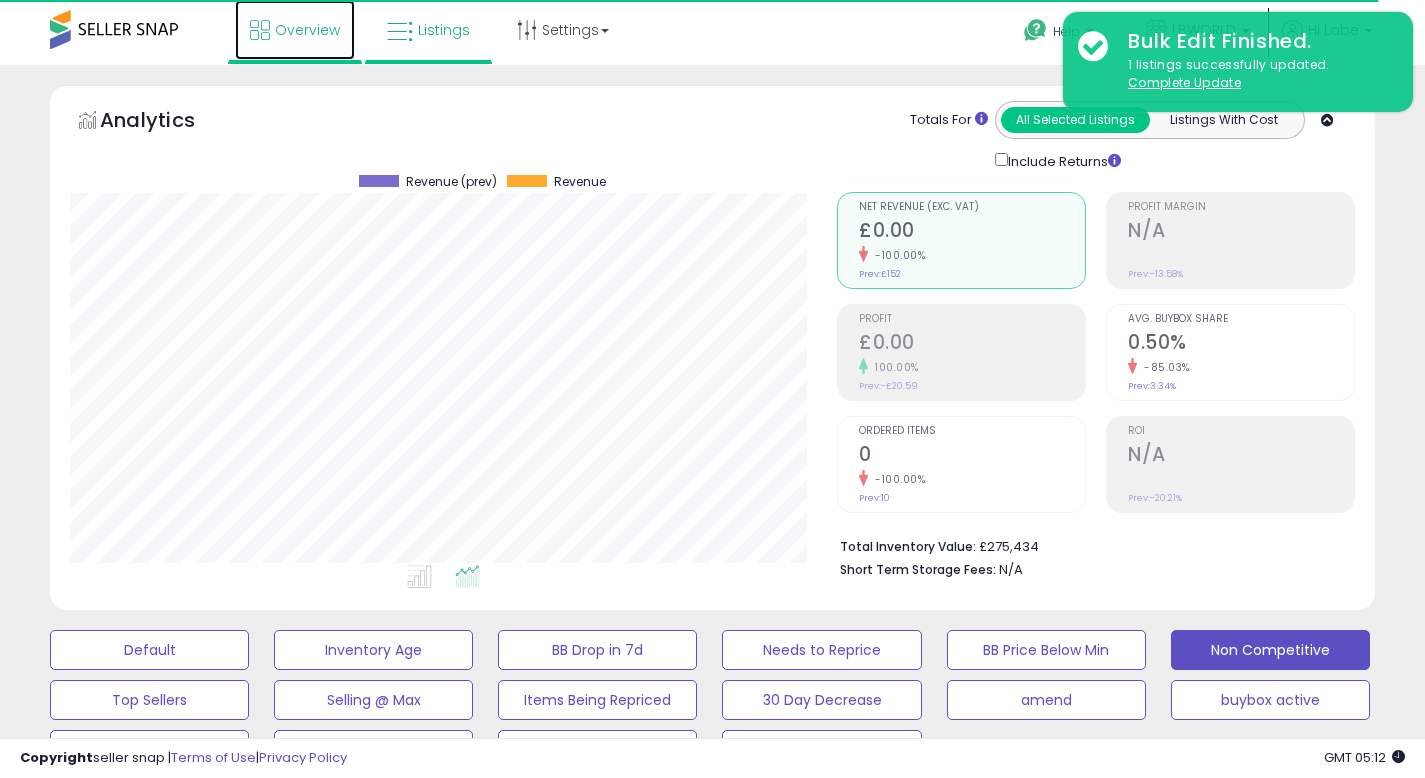 click on "Overview" at bounding box center (307, 30) 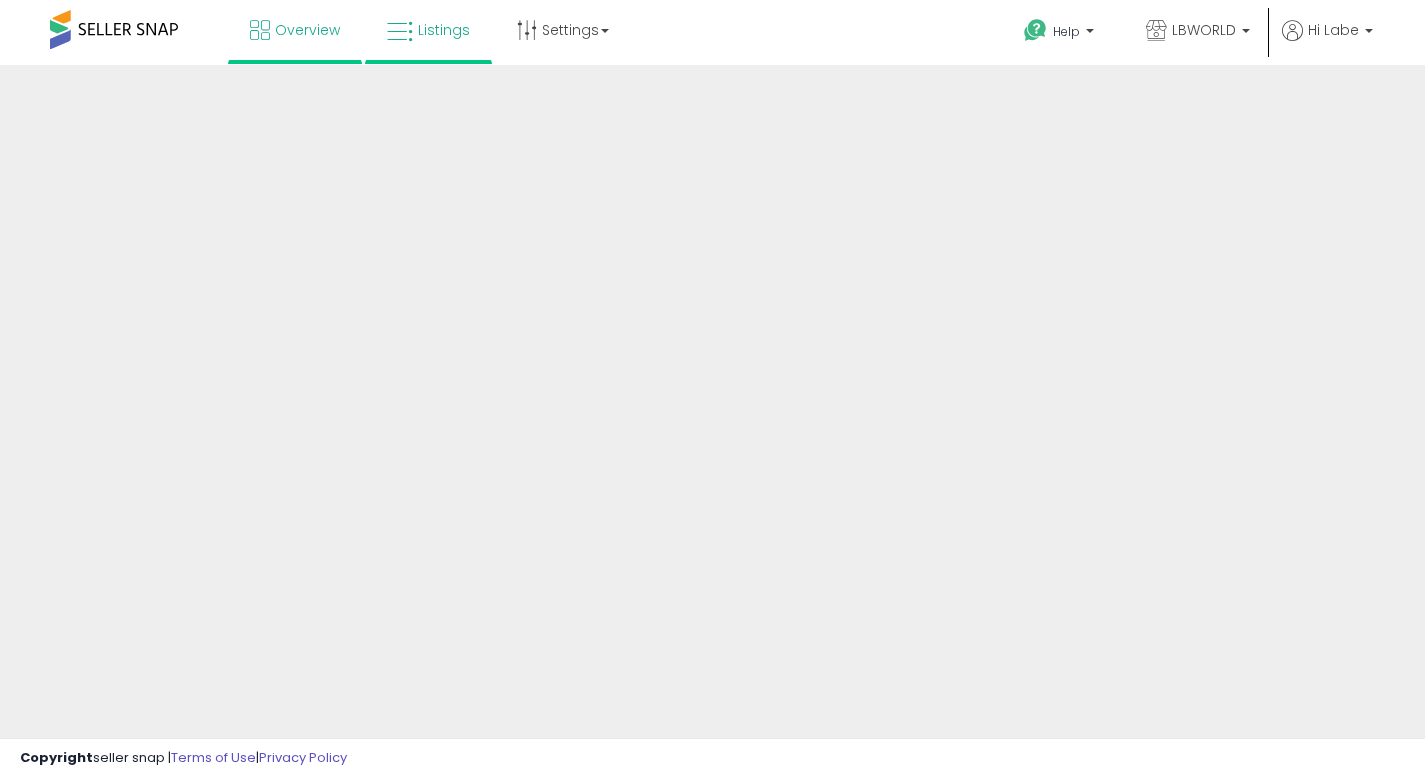 scroll, scrollTop: 0, scrollLeft: 0, axis: both 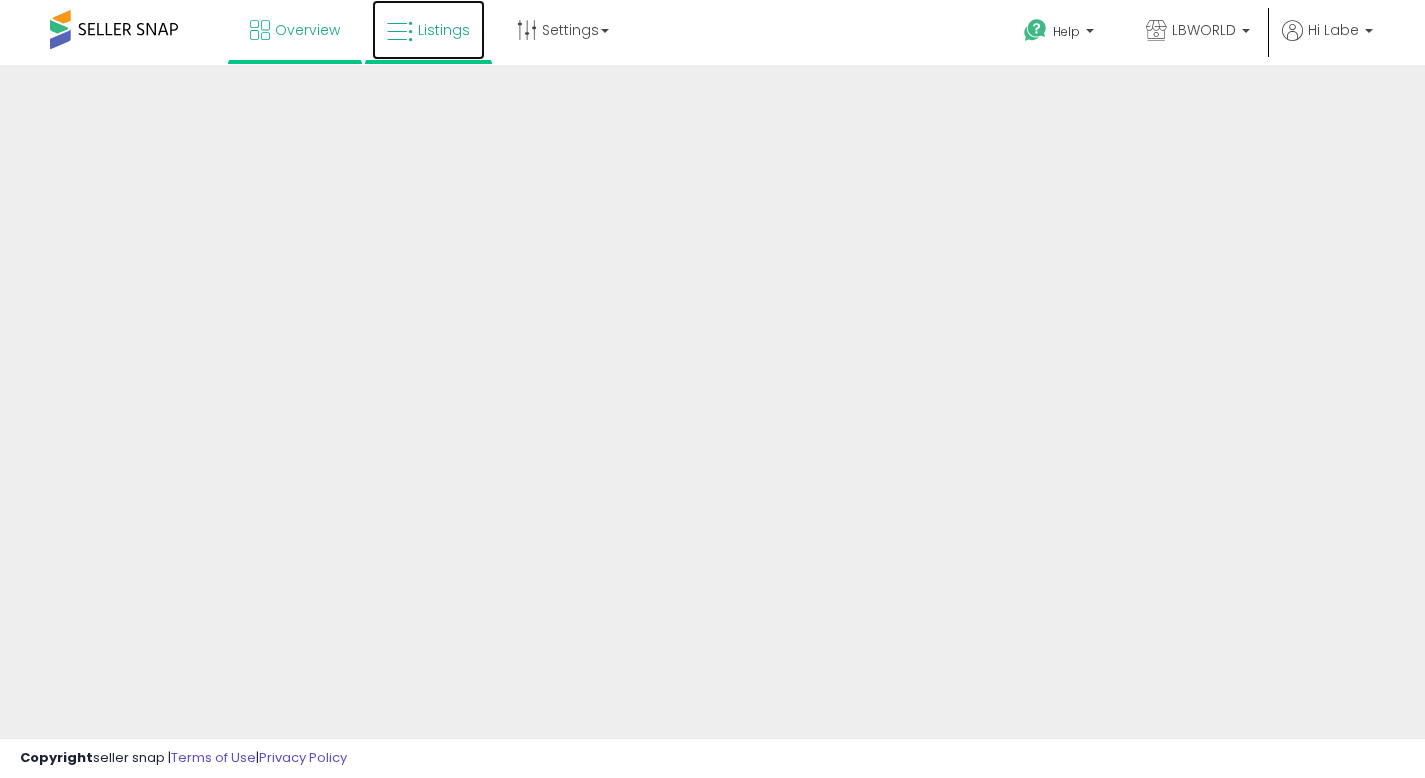 click on "Listings" at bounding box center (444, 30) 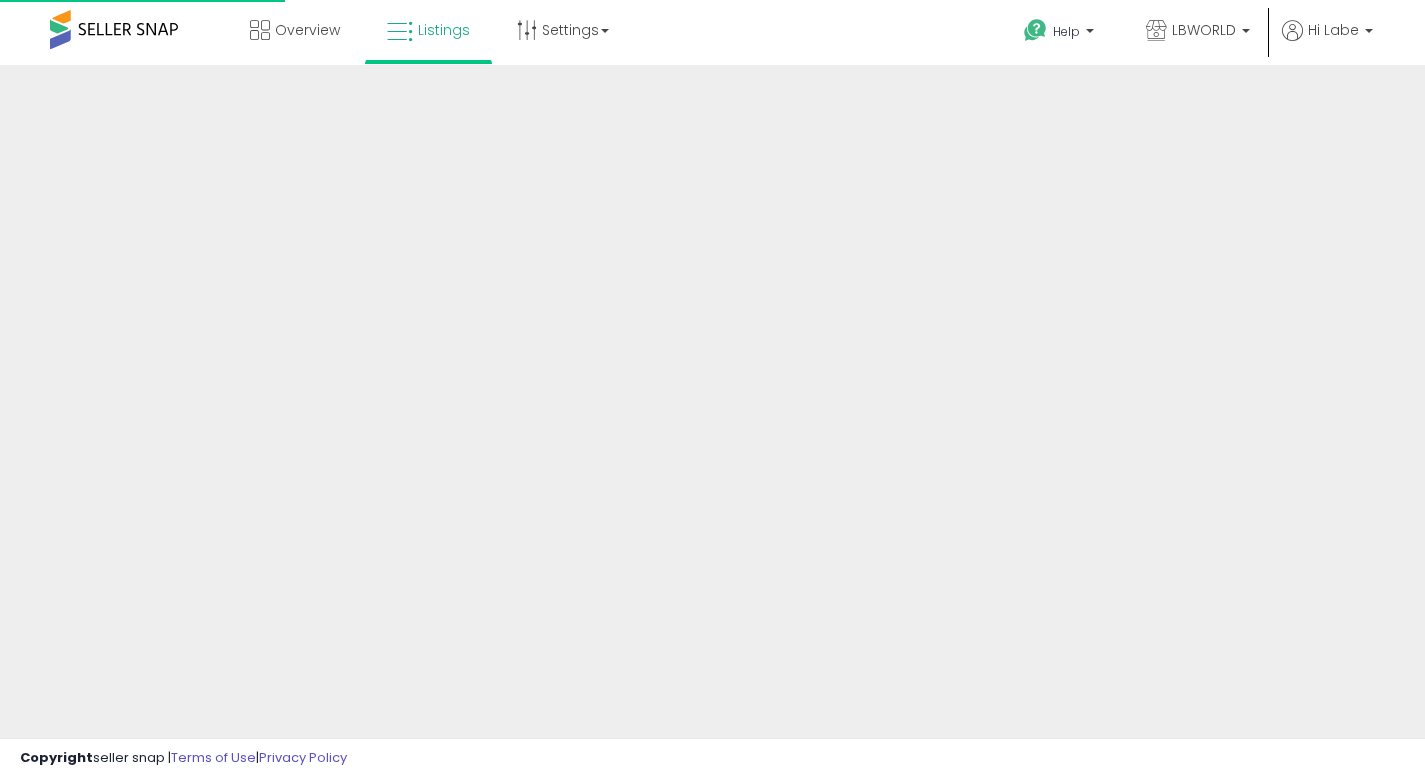 scroll, scrollTop: 0, scrollLeft: 0, axis: both 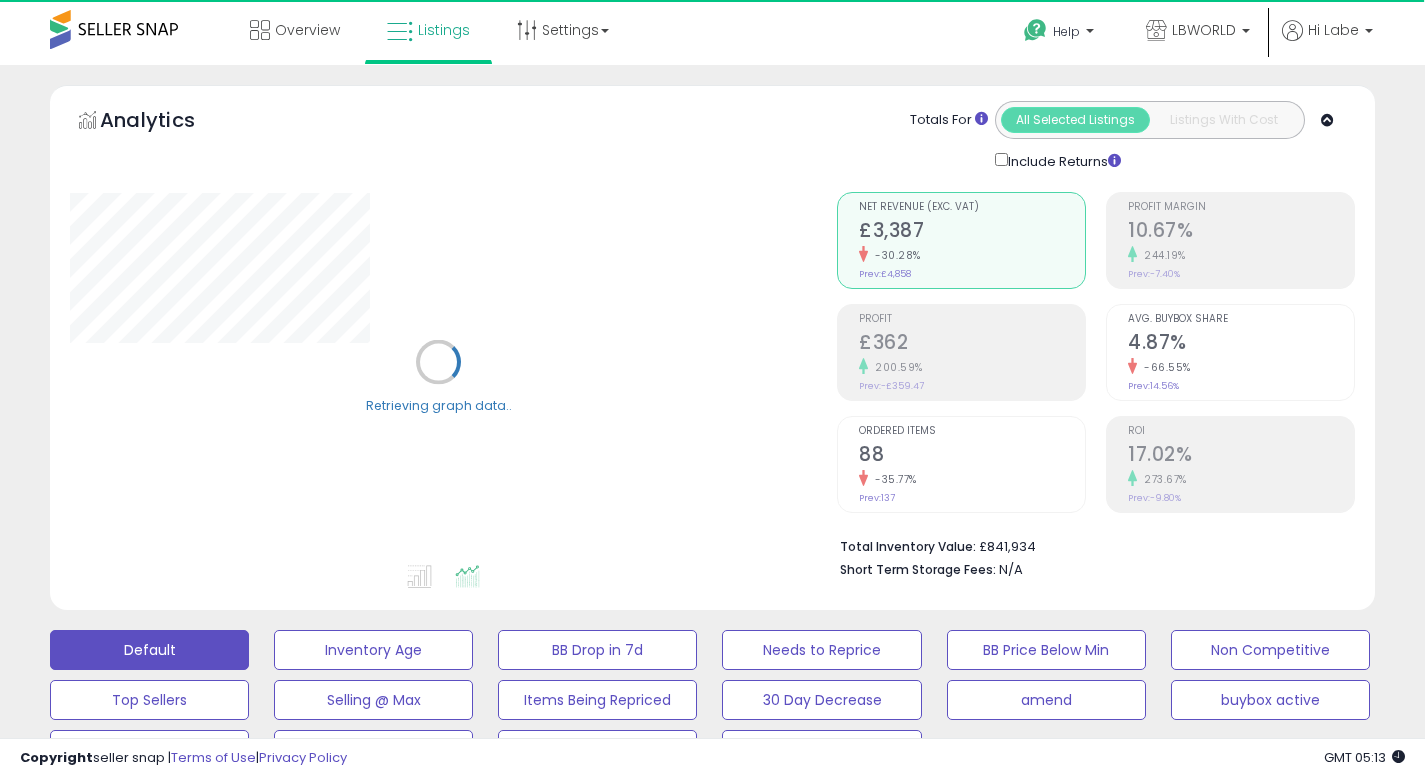 click on "Overview
Listings
Settings" at bounding box center [455, 42] 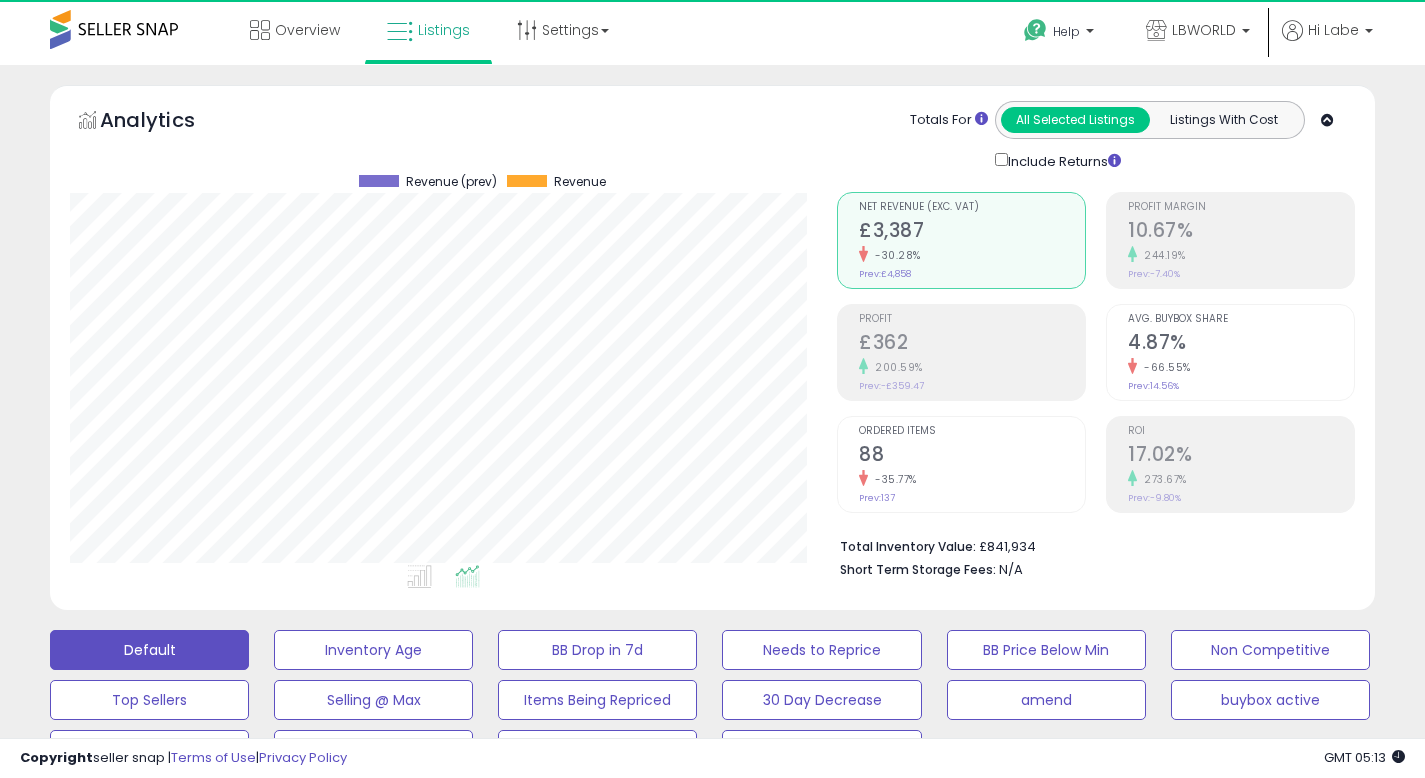 scroll, scrollTop: 999590, scrollLeft: 999233, axis: both 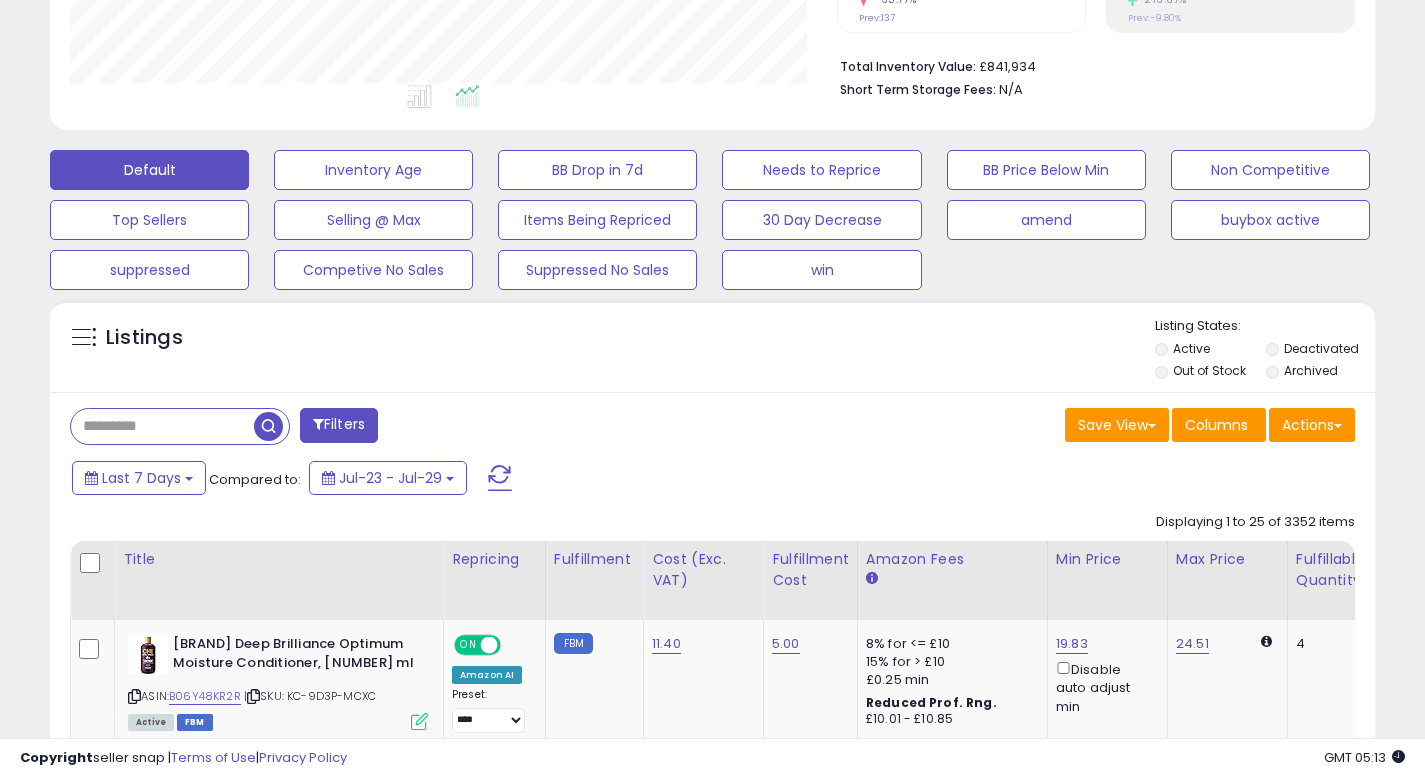 click at bounding box center (162, 426) 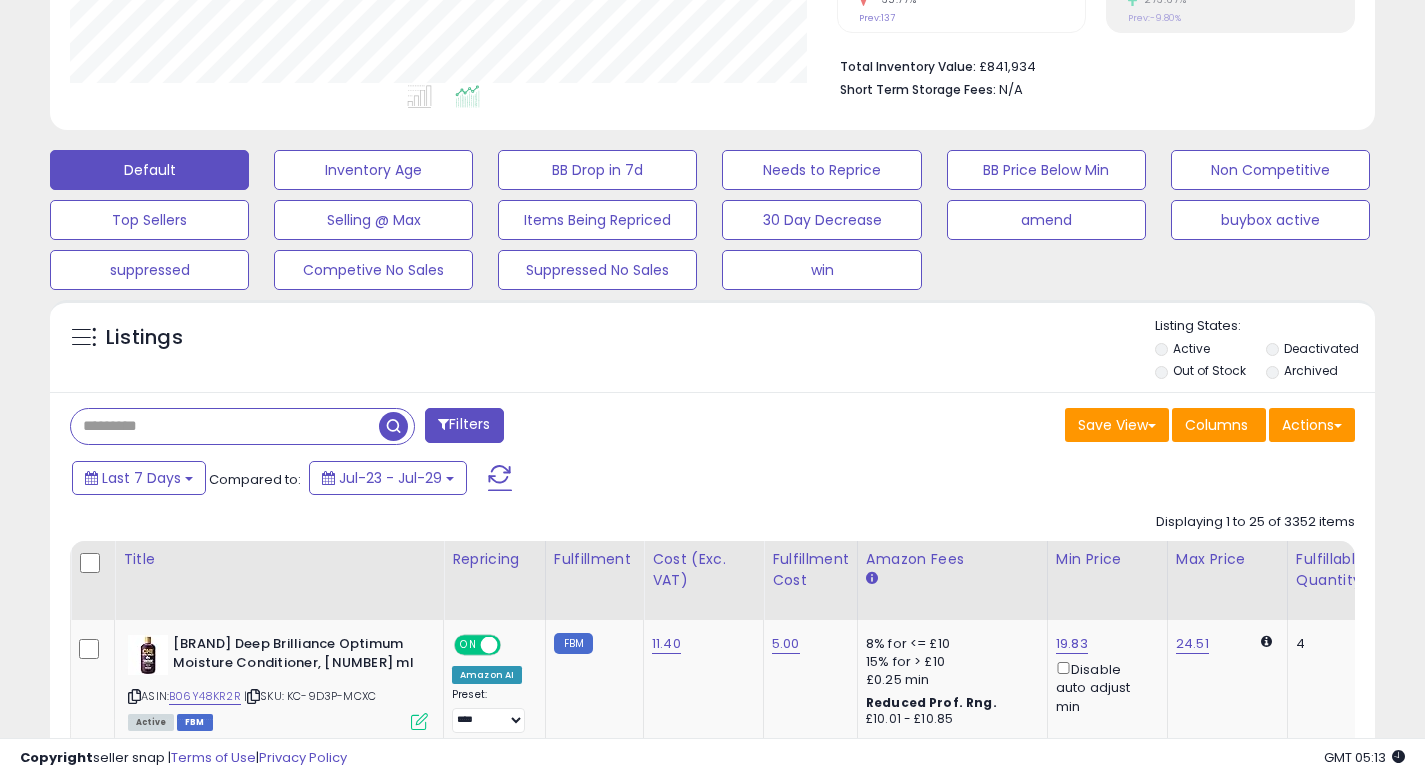 paste on "**********" 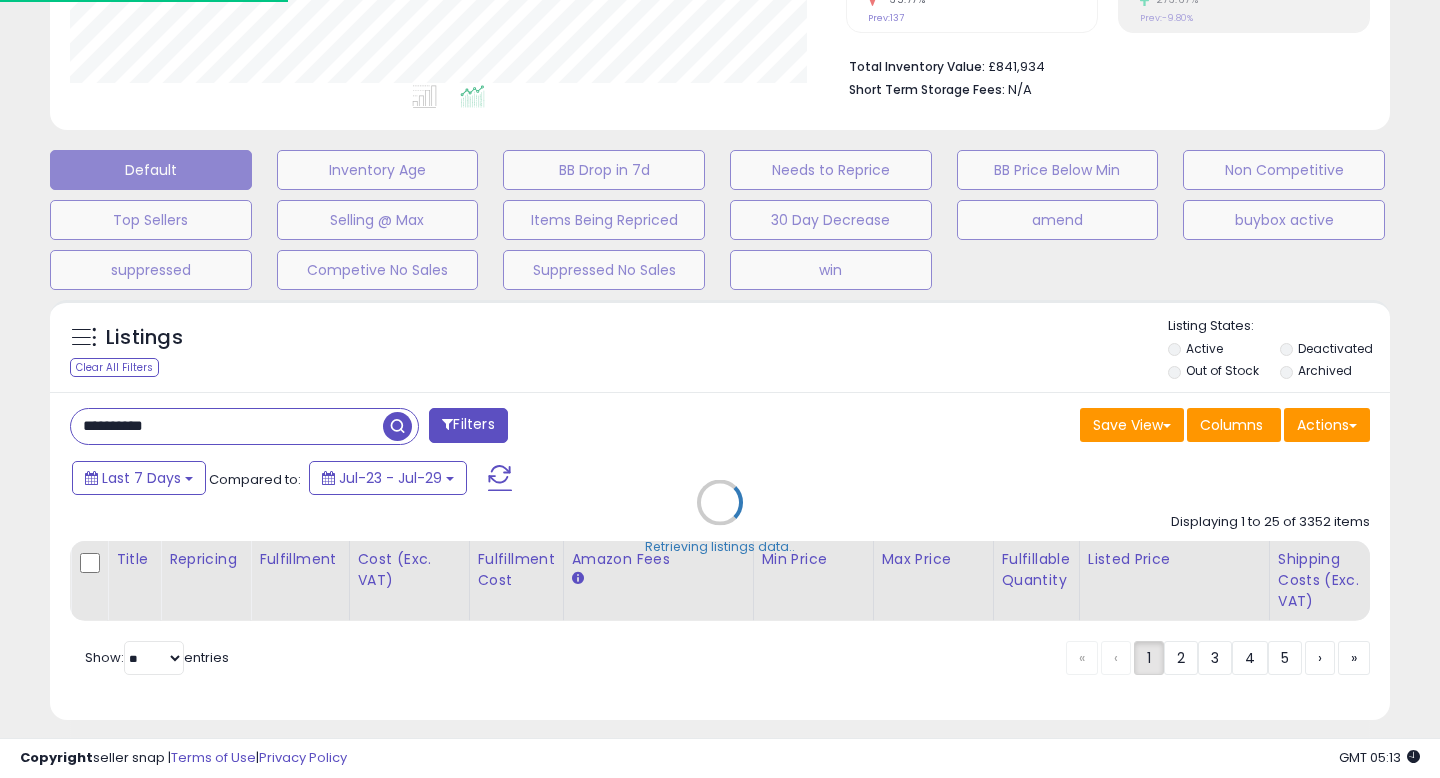 scroll, scrollTop: 999590, scrollLeft: 999224, axis: both 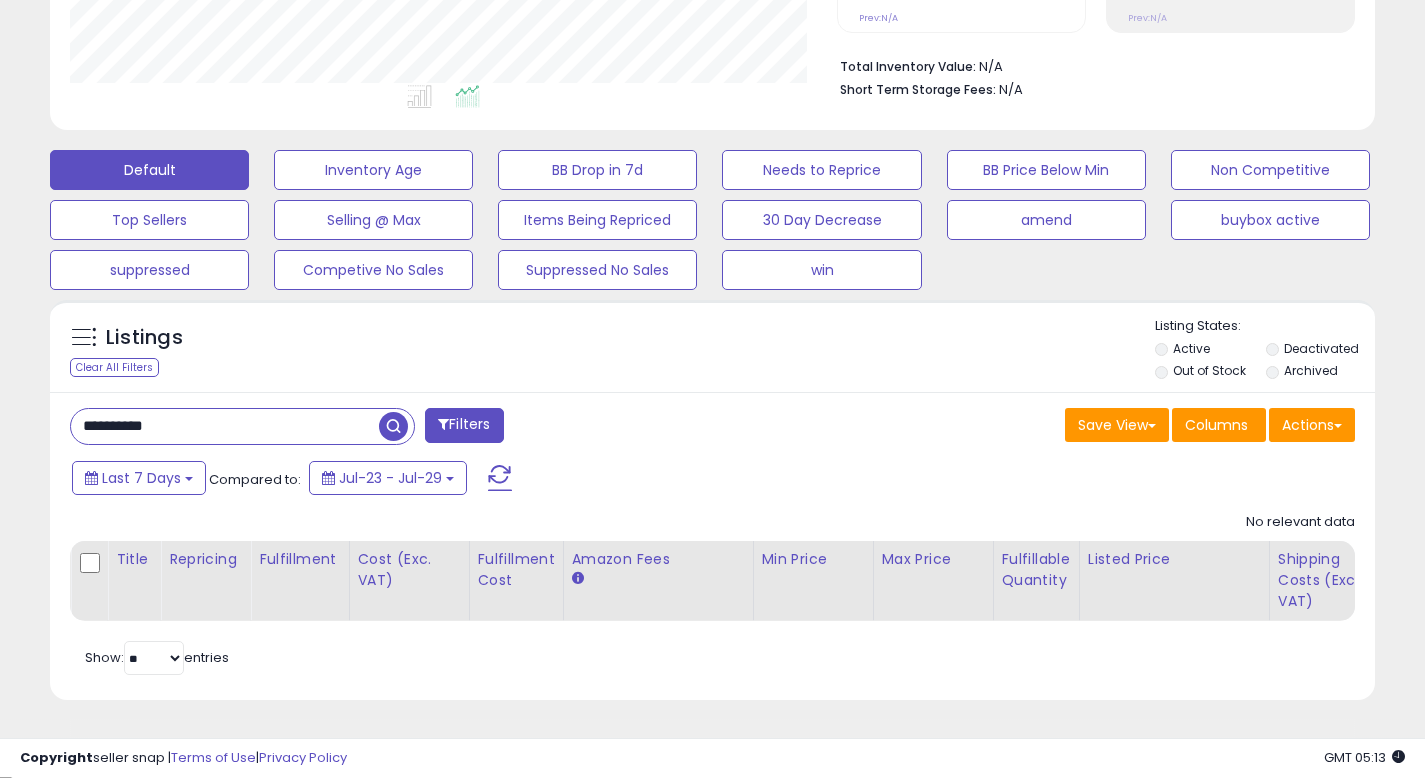 click on "Listings
Clear All Filters
Listing States:" at bounding box center (712, 351) 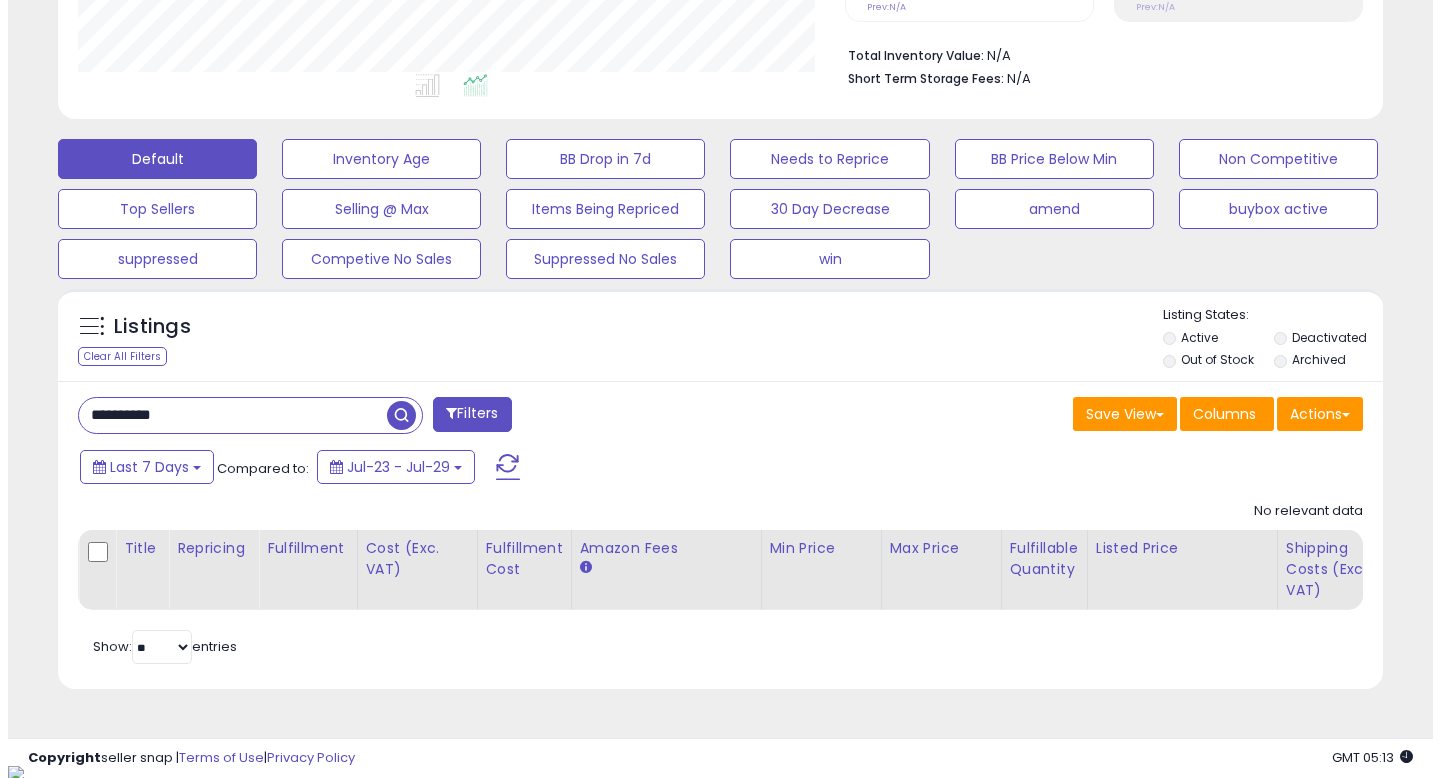 scroll, scrollTop: 492, scrollLeft: 0, axis: vertical 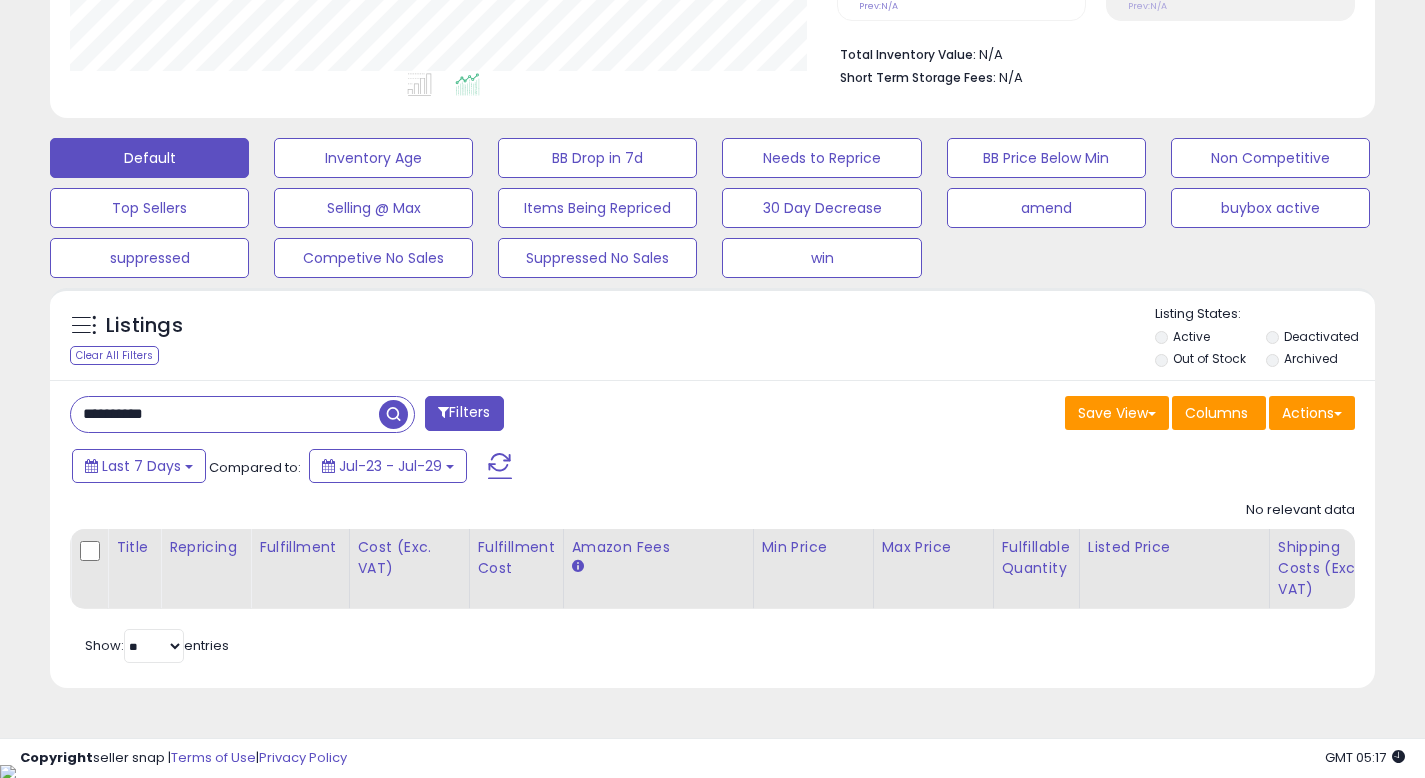 click on "**********" at bounding box center [225, 414] 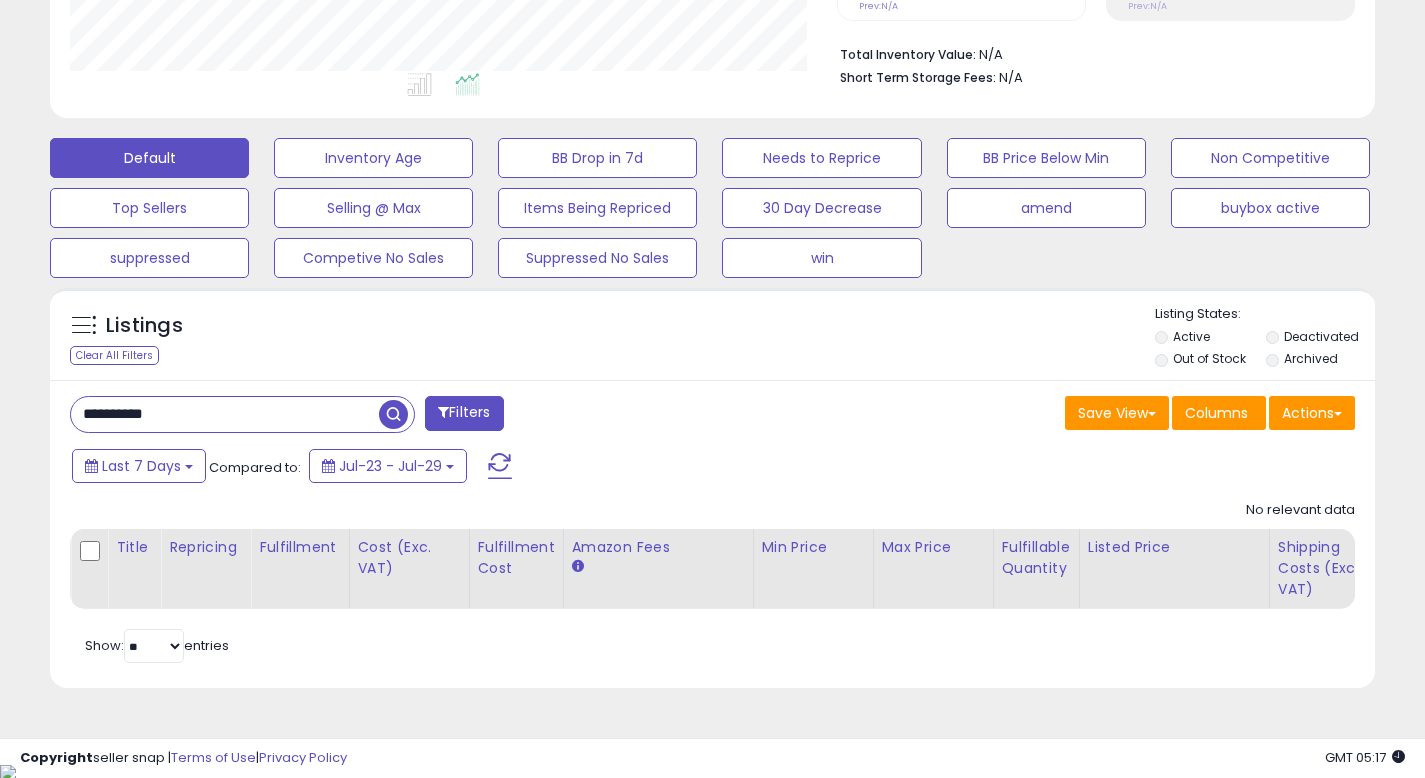paste 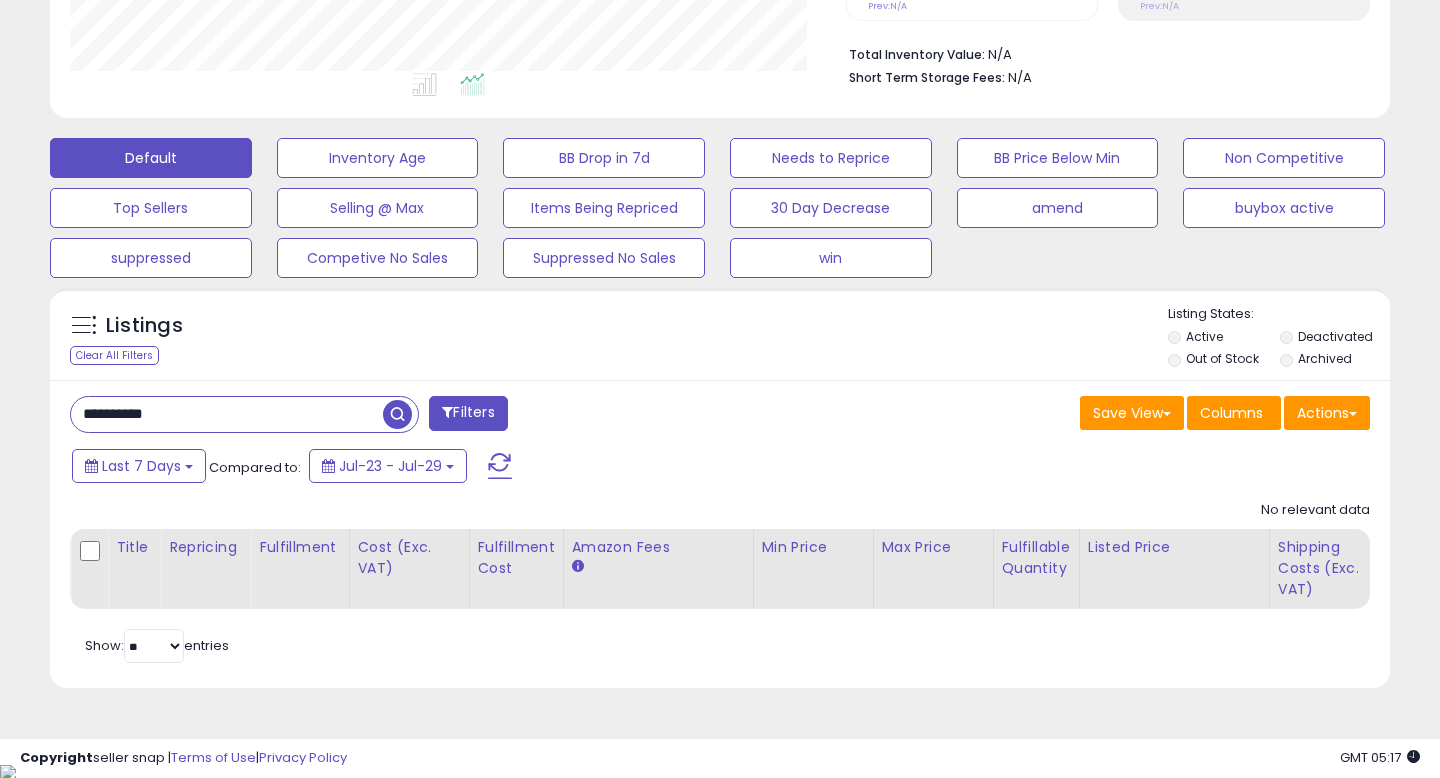 scroll, scrollTop: 999590, scrollLeft: 999224, axis: both 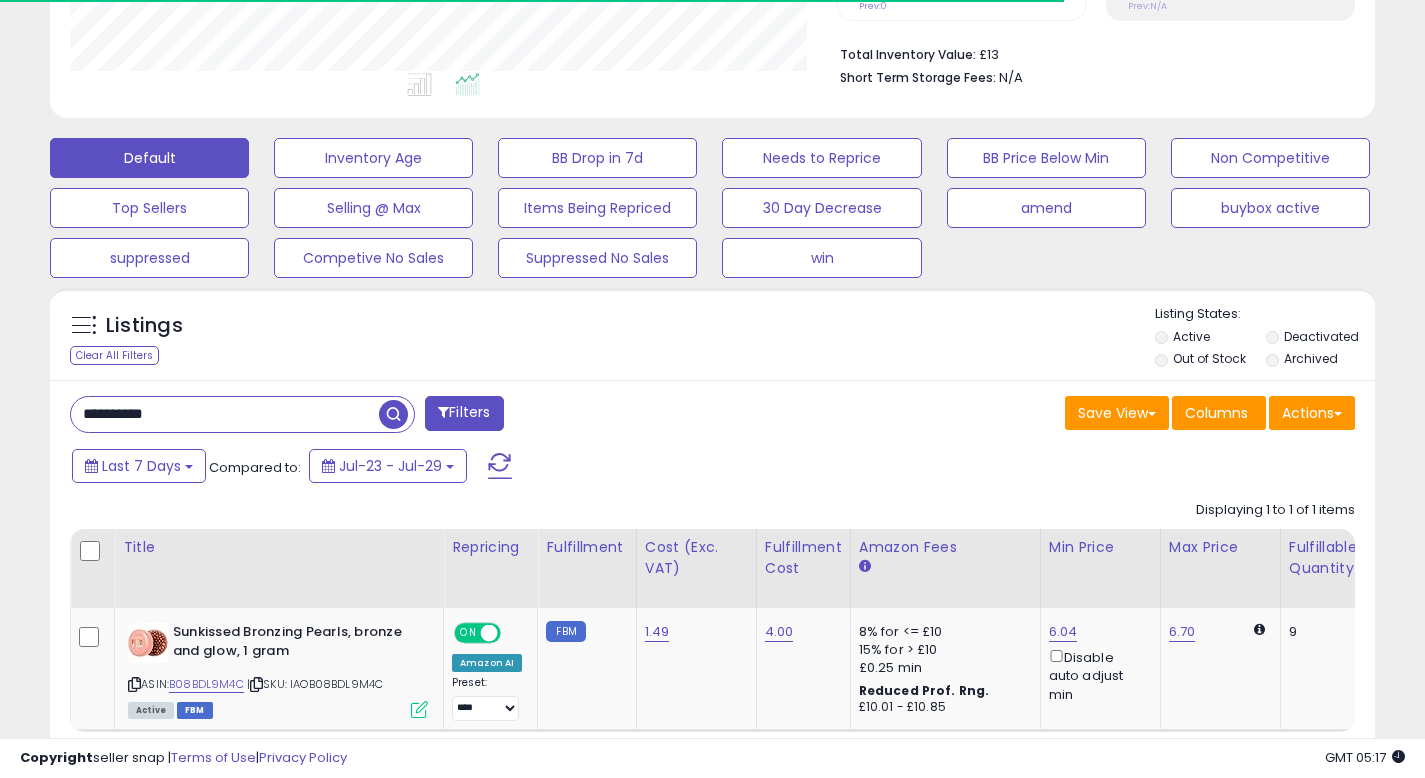 click on "**********" at bounding box center [384, 416] 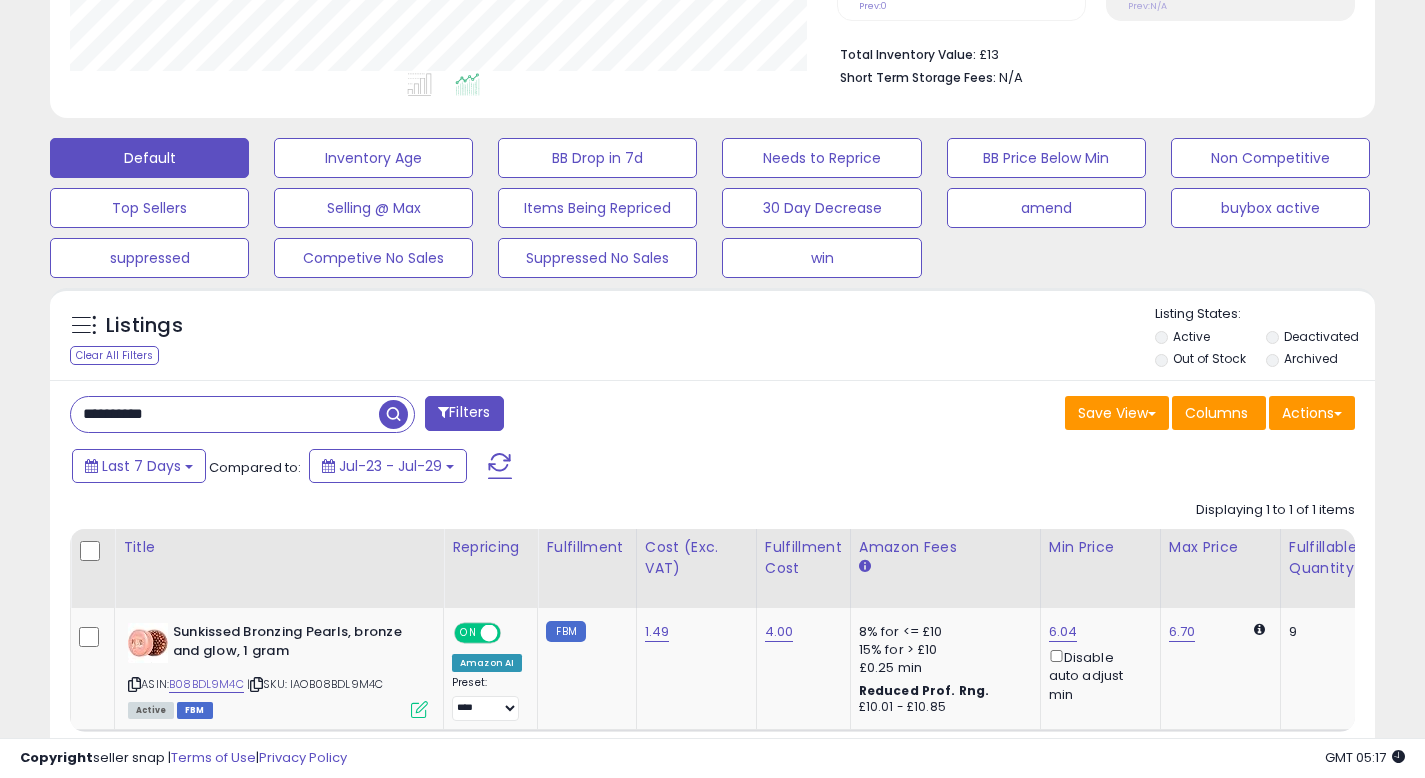 scroll, scrollTop: 999590, scrollLeft: 999233, axis: both 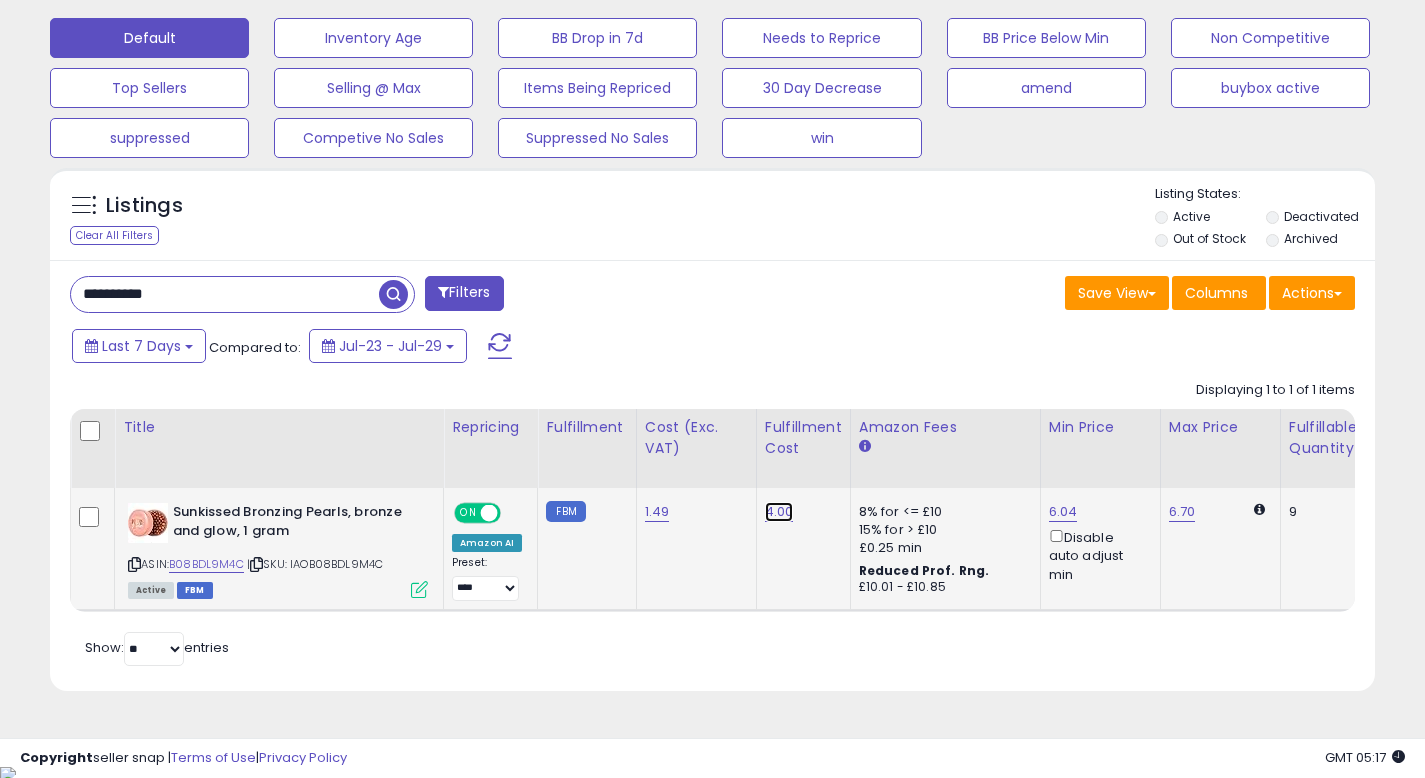 click on "4.00" at bounding box center (779, 512) 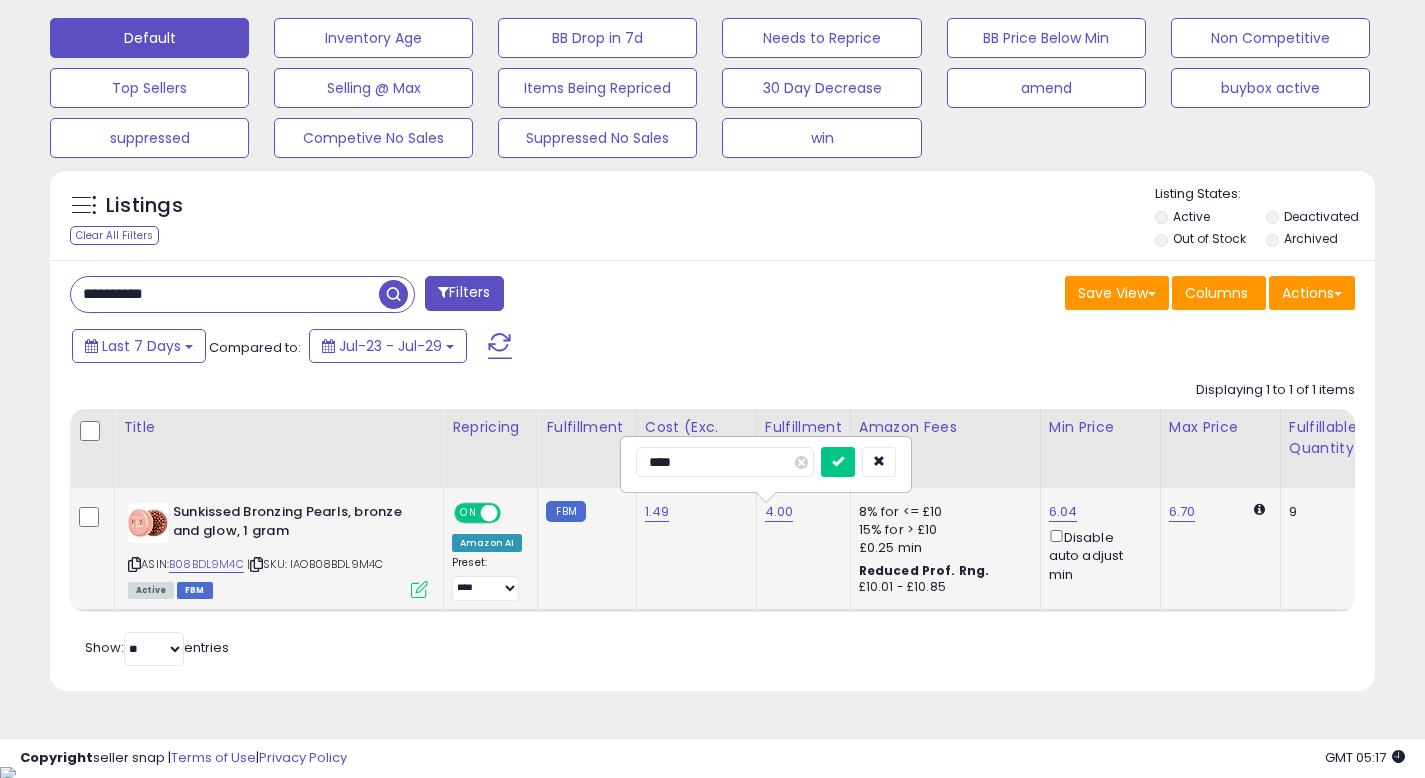 click on "****" at bounding box center (725, 462) 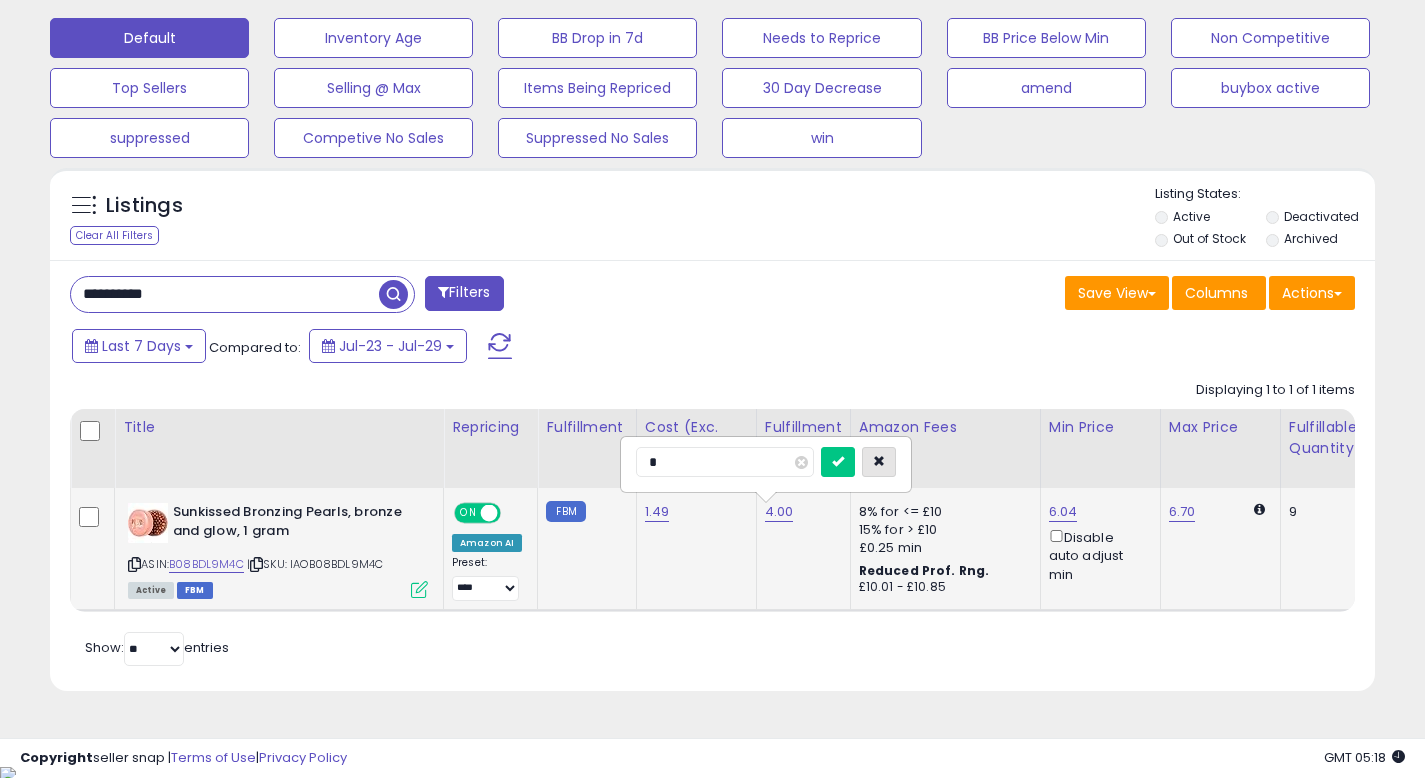 type on "*" 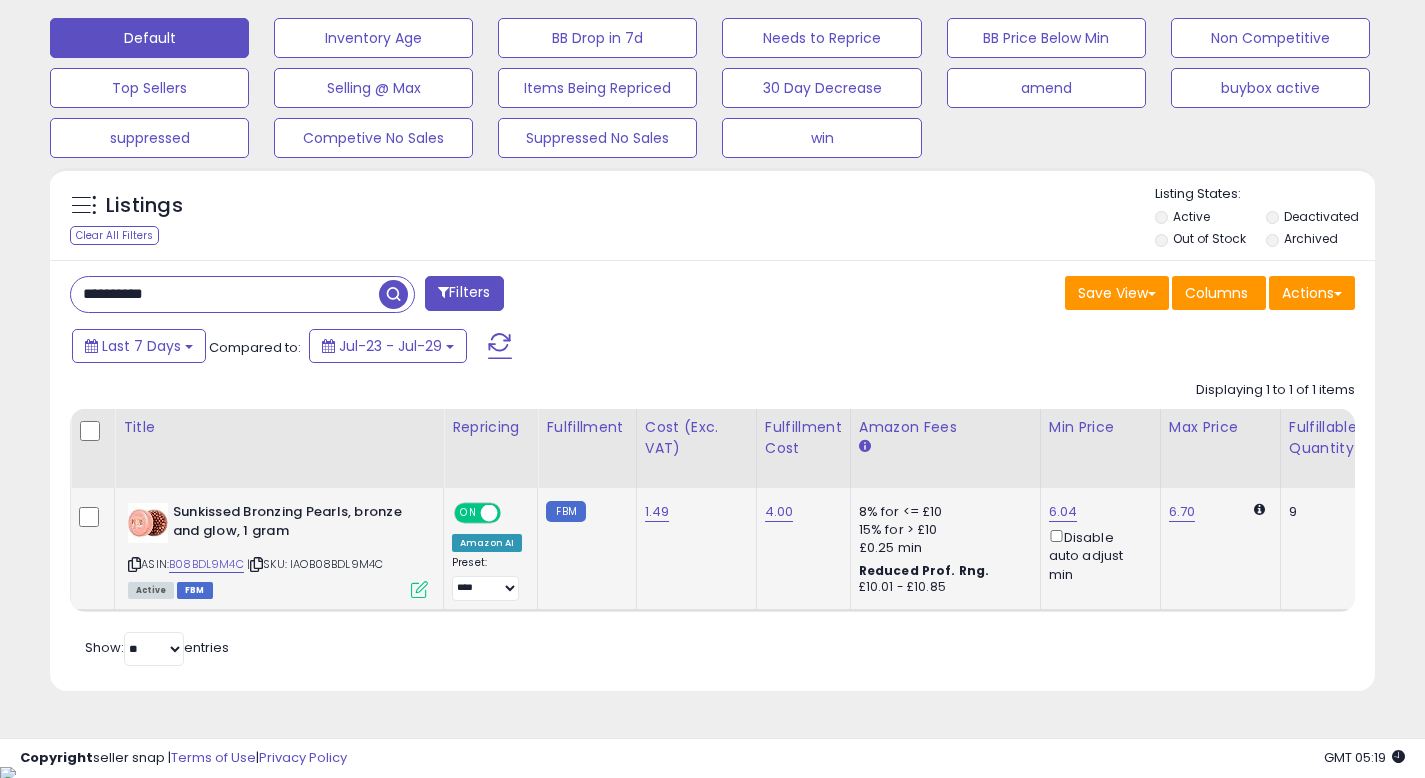 click on "**********" at bounding box center [225, 294] 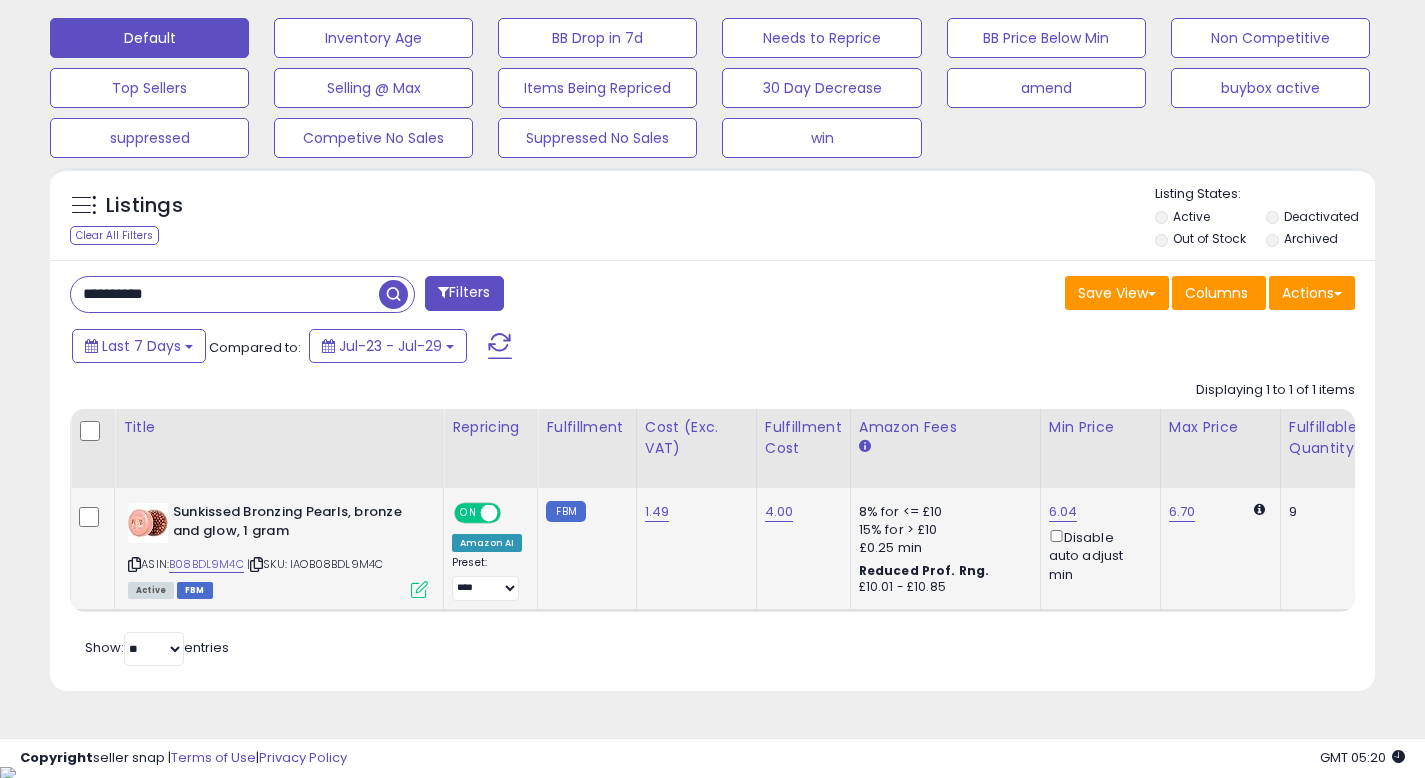 click on "**********" at bounding box center [225, 294] 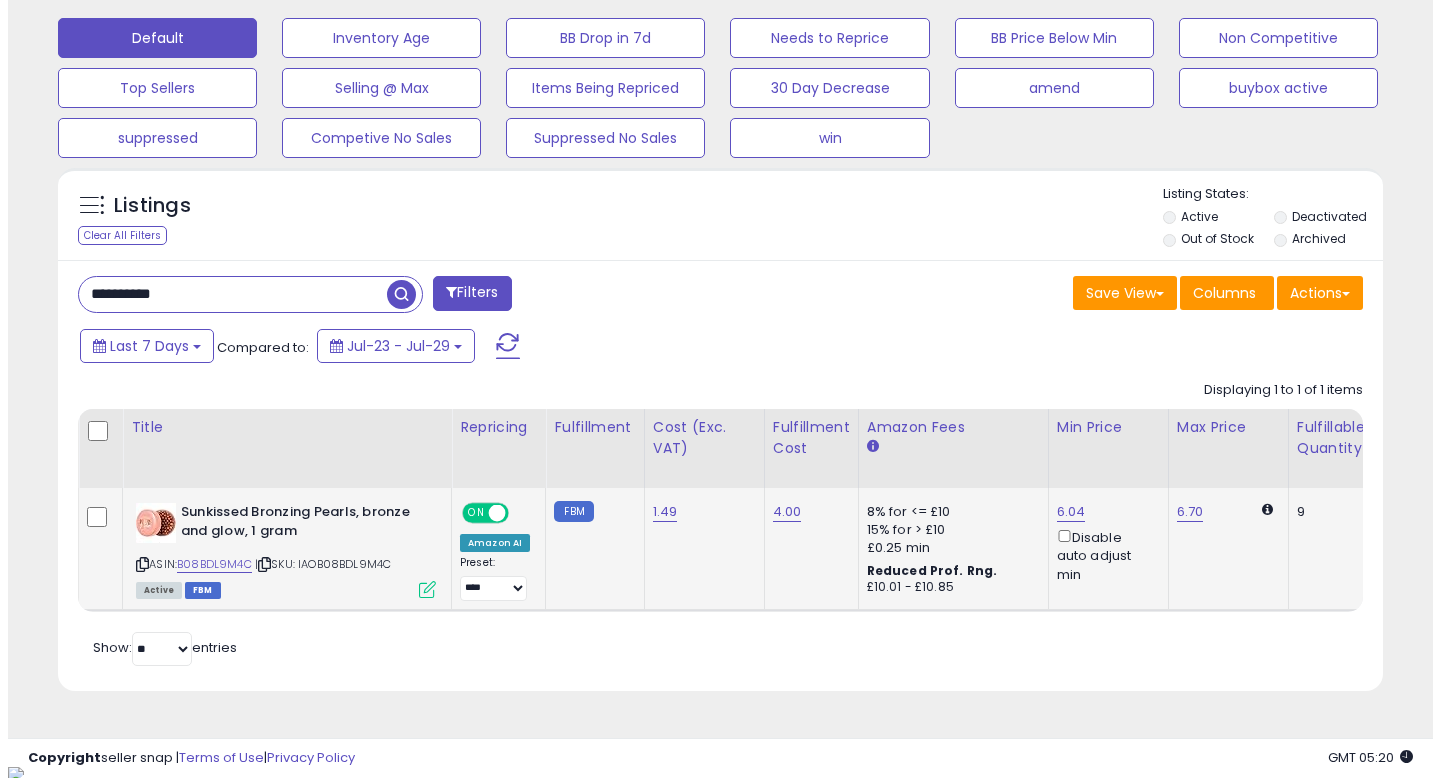 scroll, scrollTop: 492, scrollLeft: 0, axis: vertical 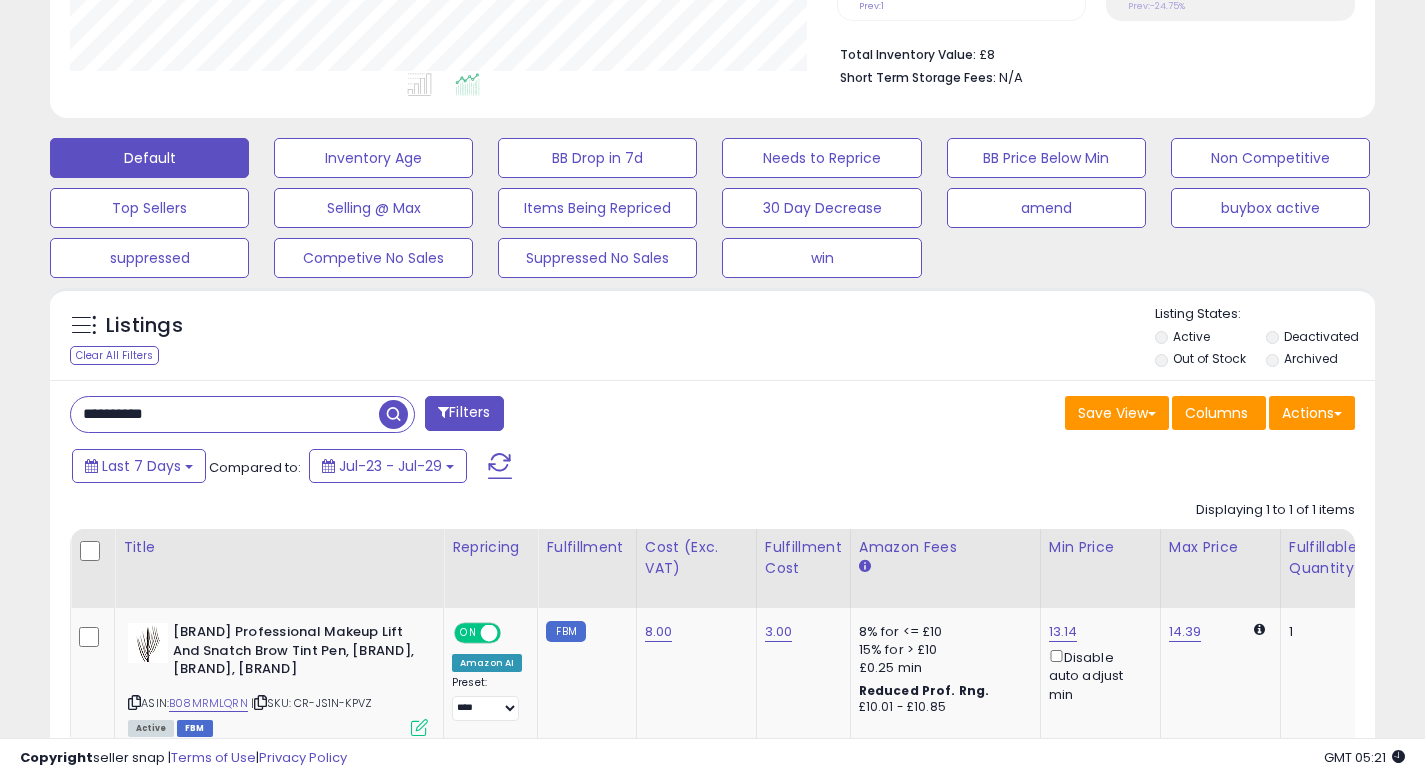 click on "**********" at bounding box center [225, 414] 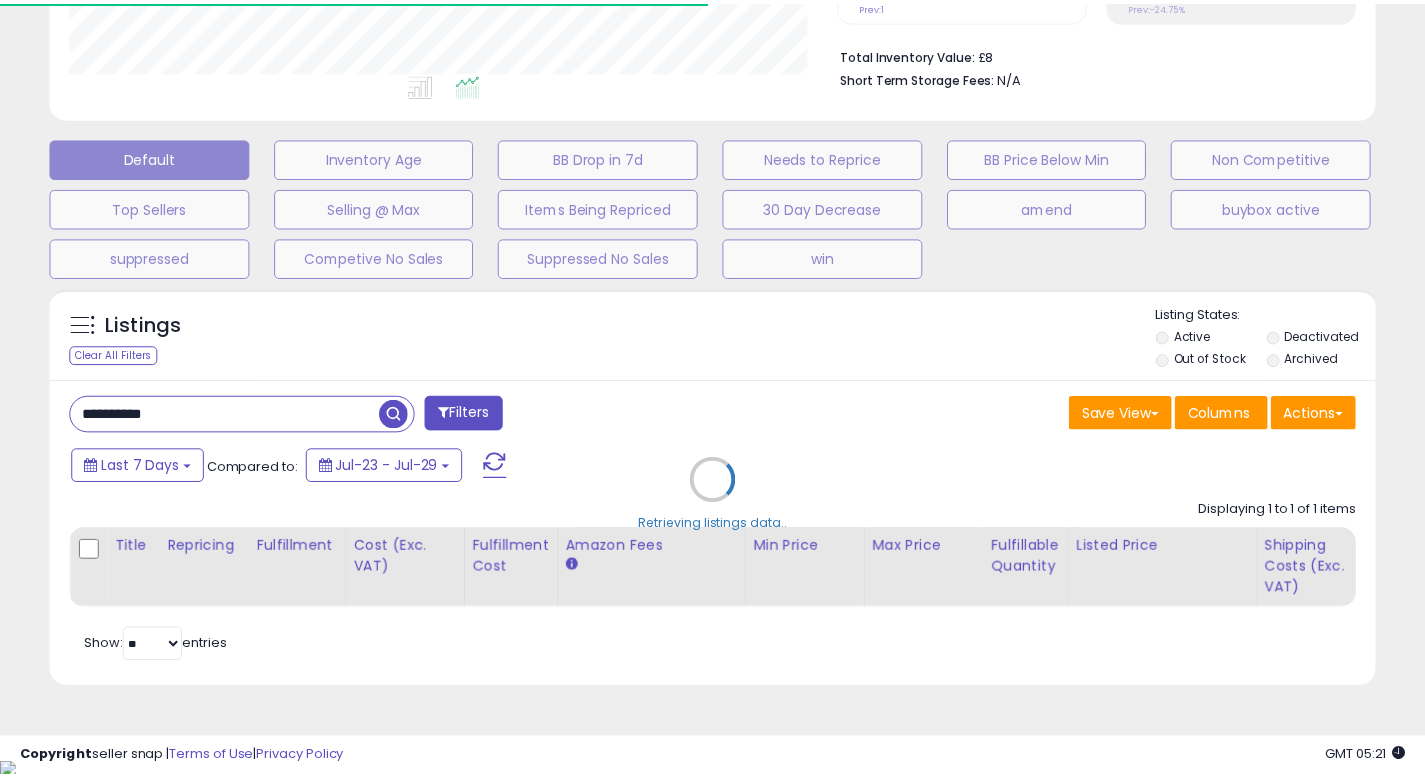 scroll, scrollTop: 410, scrollLeft: 767, axis: both 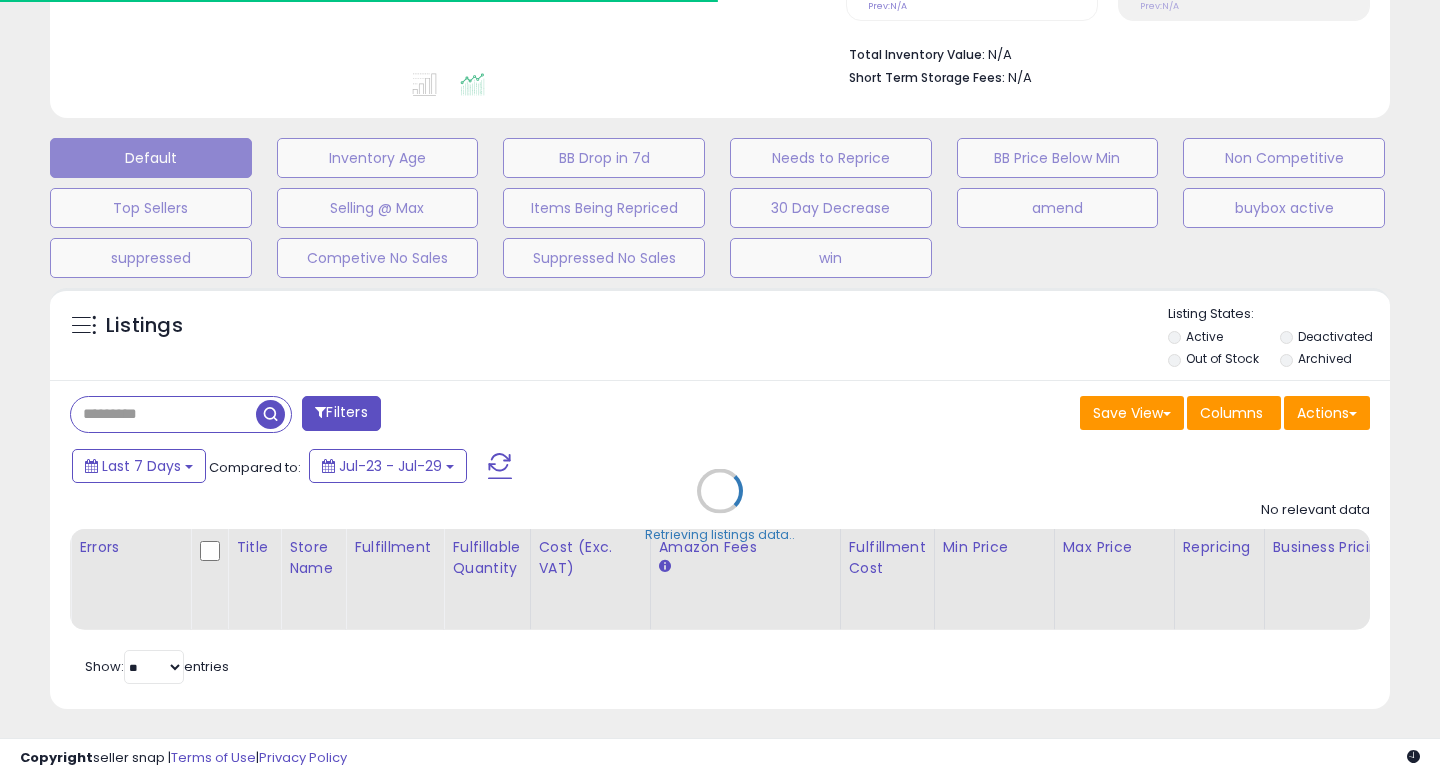 type on "**********" 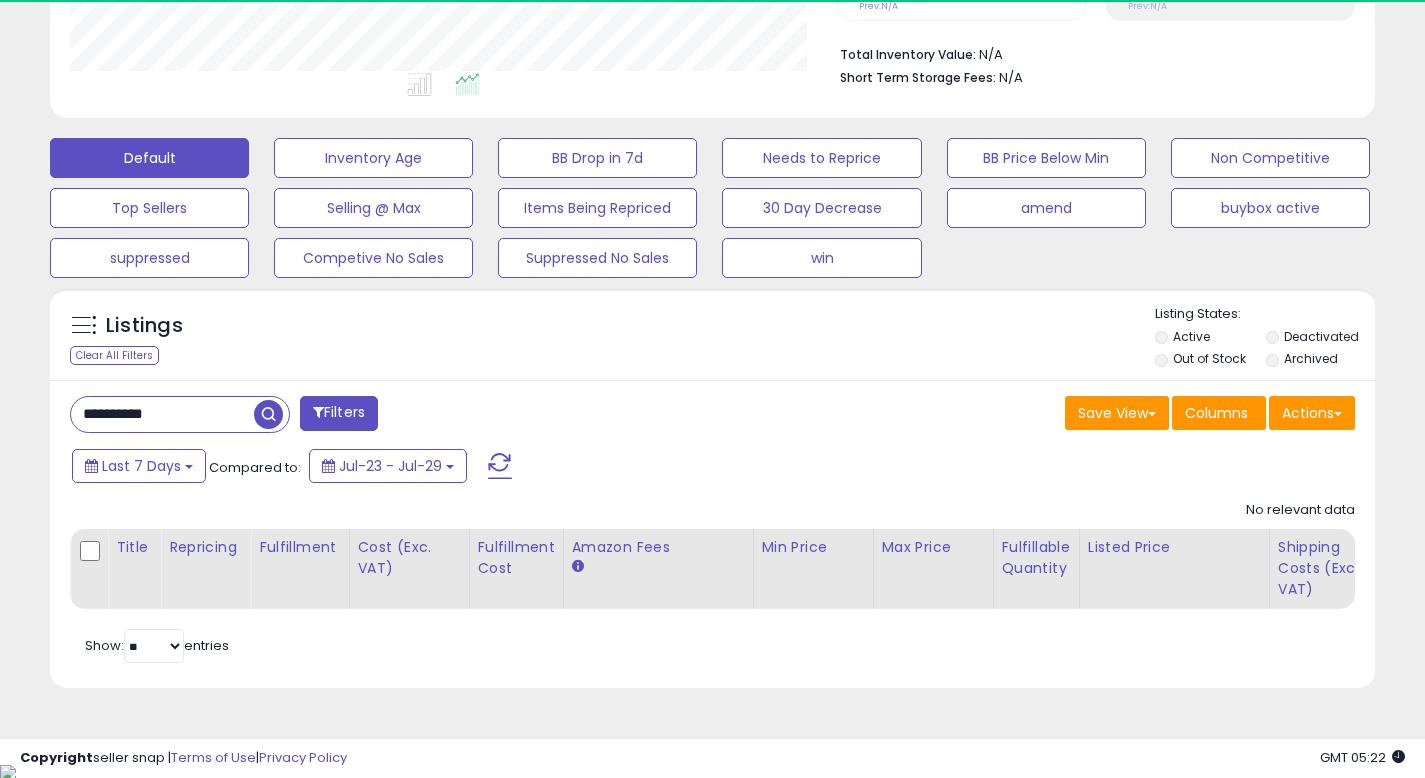 scroll, scrollTop: 999590, scrollLeft: 999233, axis: both 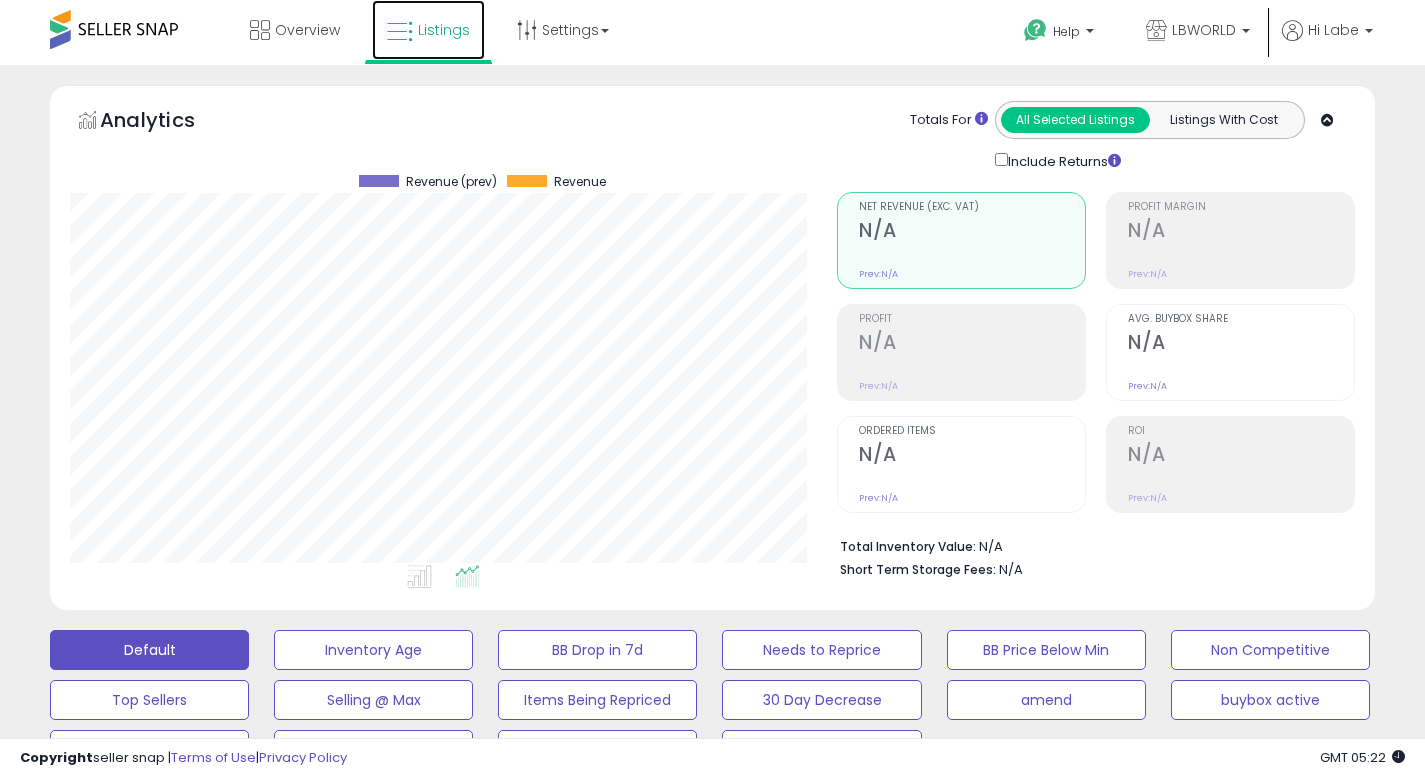 click on "Listings" at bounding box center (444, 30) 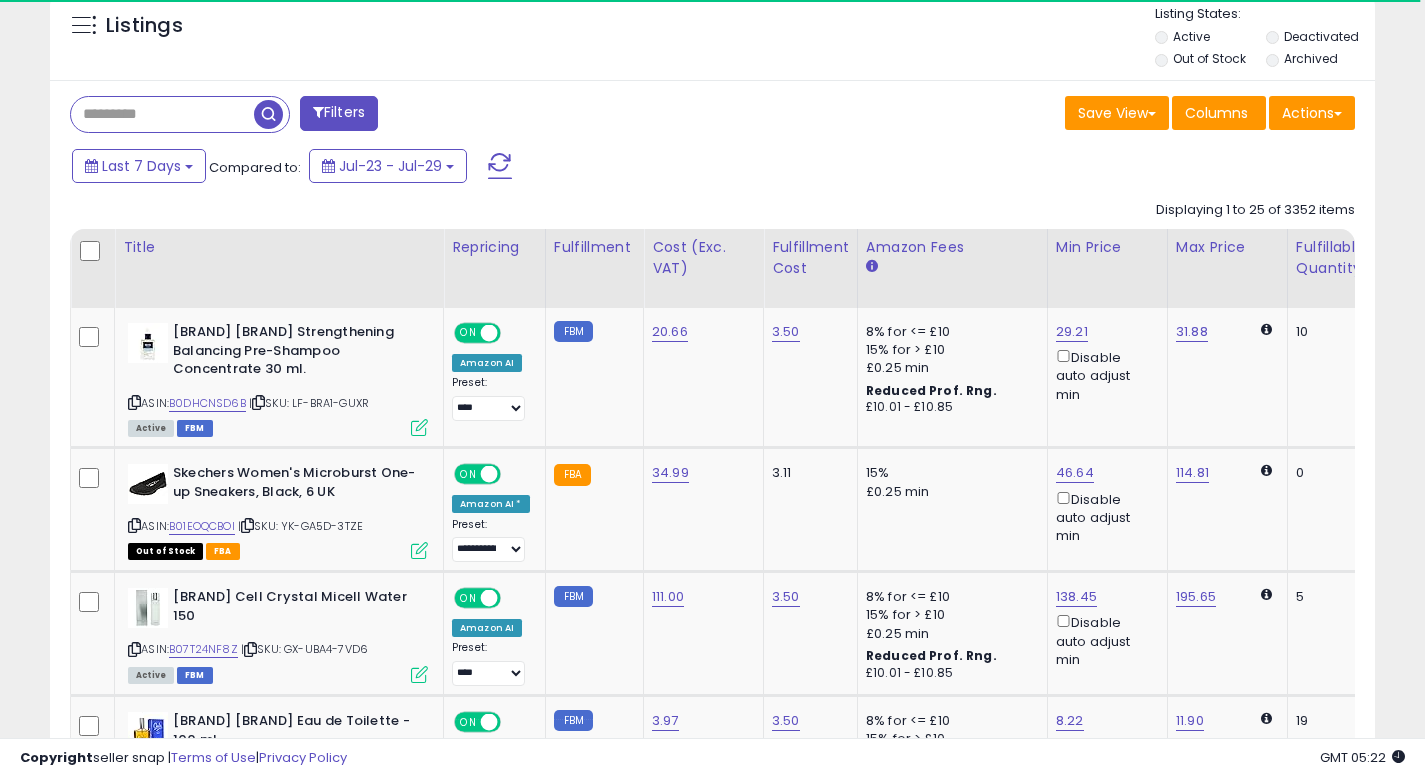 scroll, scrollTop: 800, scrollLeft: 0, axis: vertical 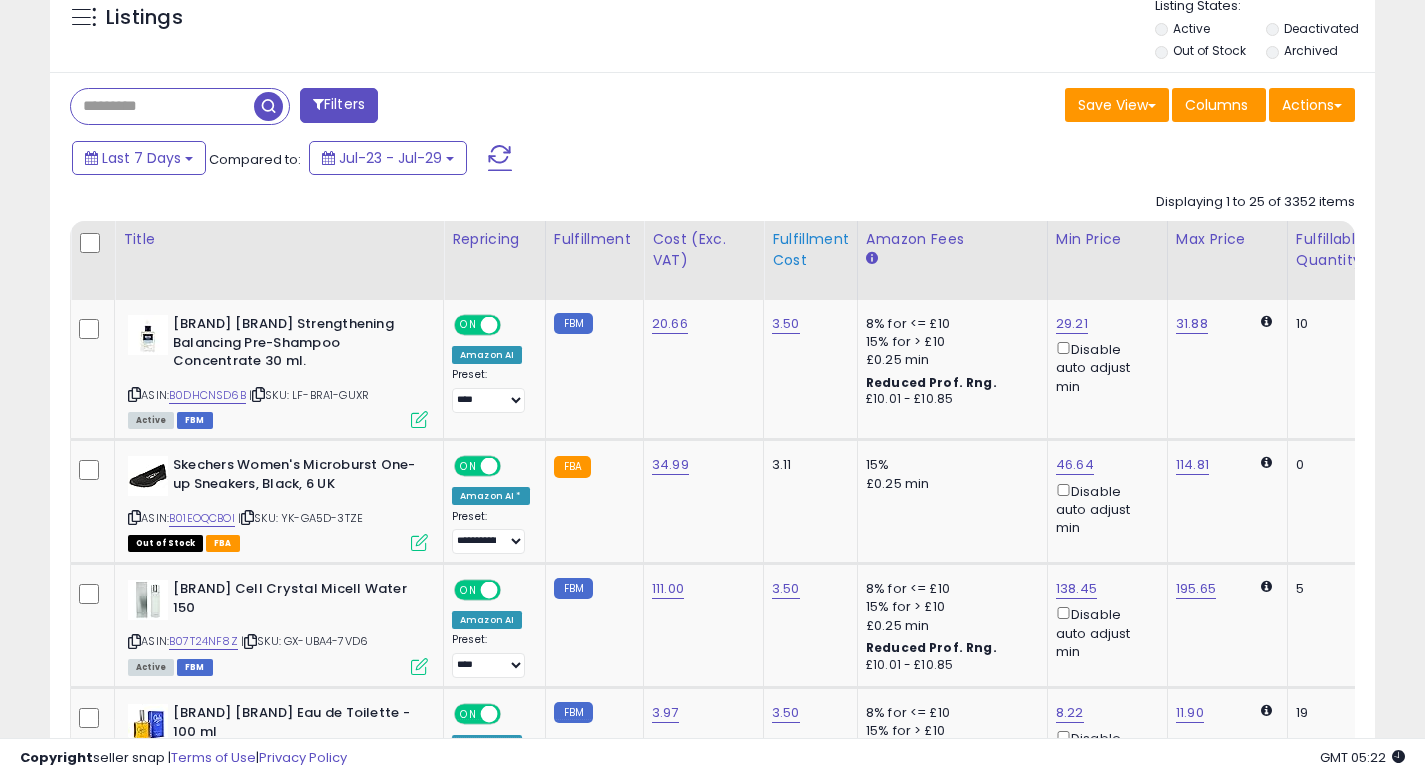 click on "Fulfillment Cost" at bounding box center [810, 250] 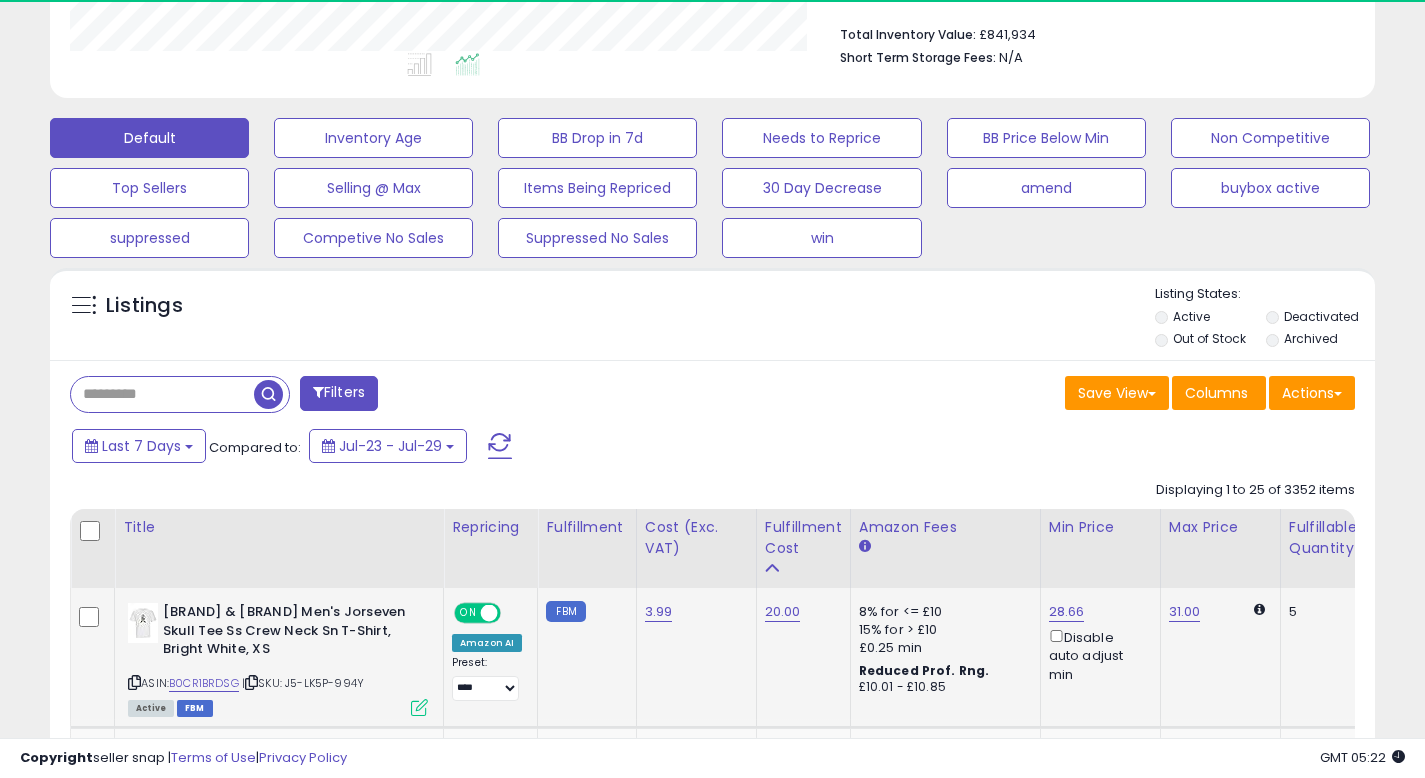 scroll, scrollTop: 800, scrollLeft: 0, axis: vertical 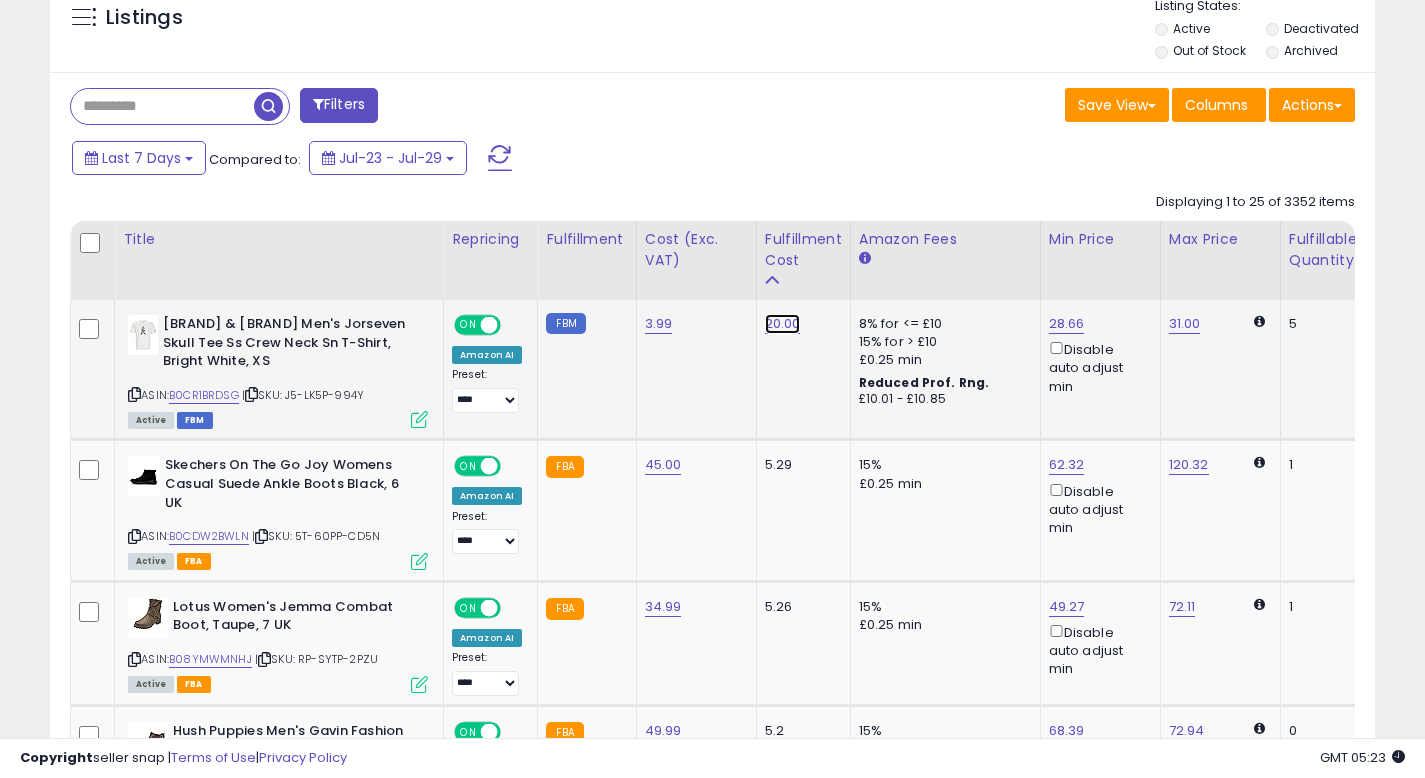 click on "20.00" at bounding box center [783, 324] 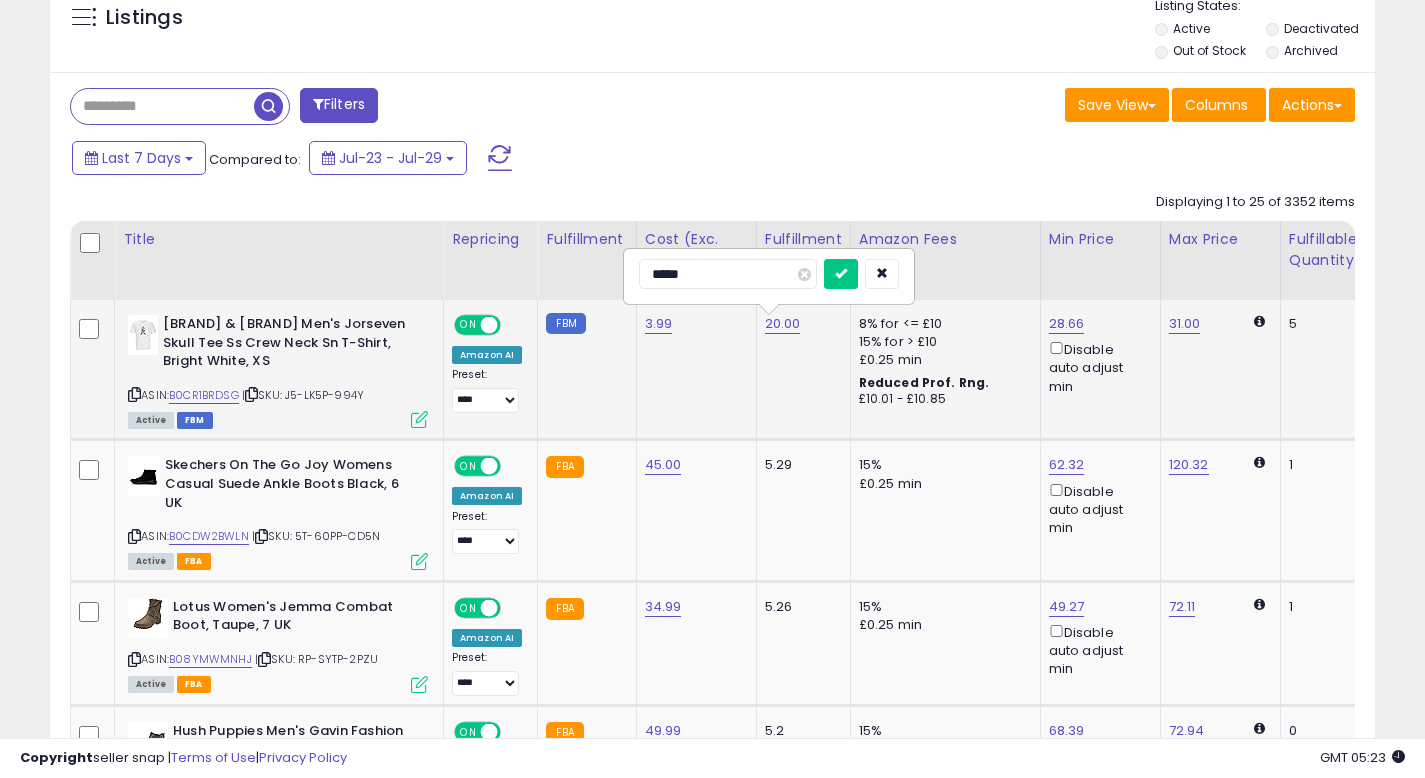 click on "*****" at bounding box center (728, 274) 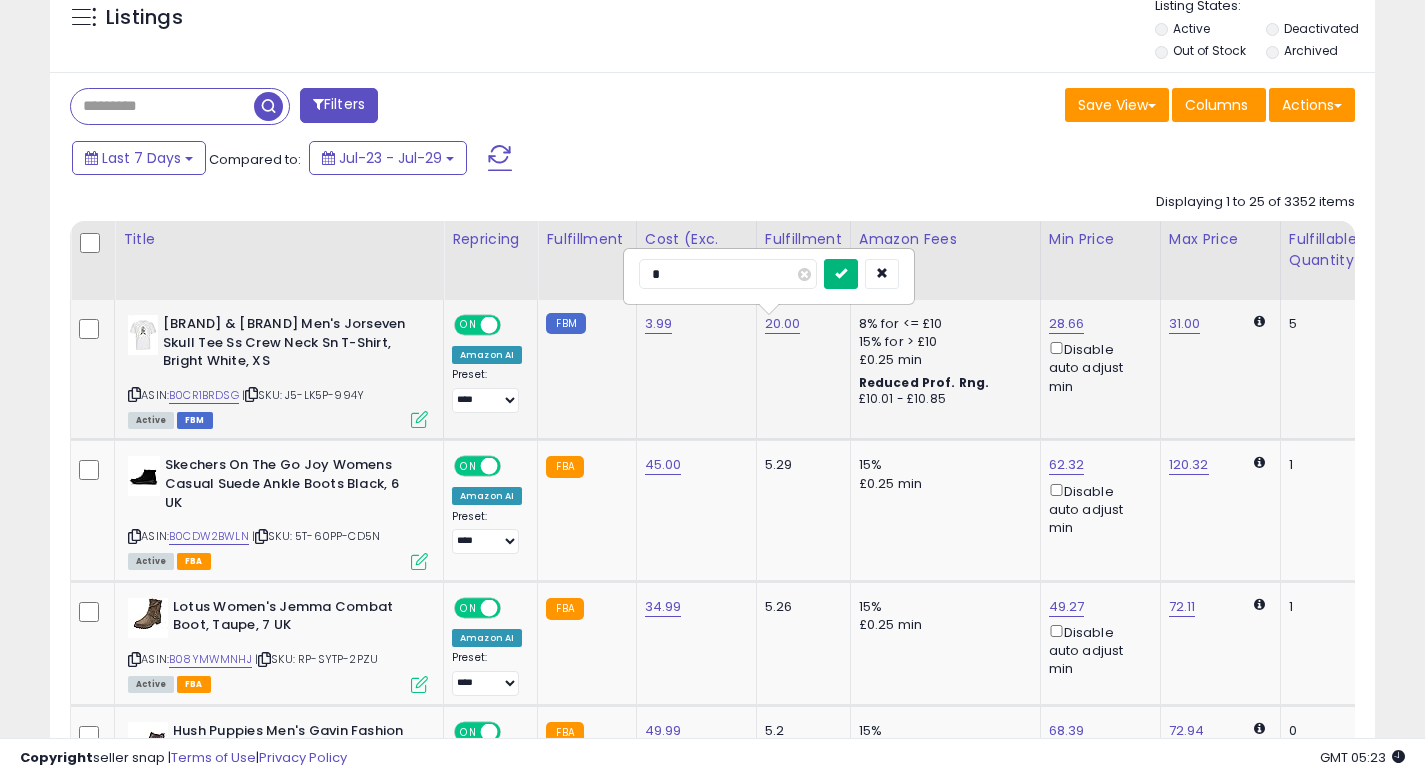 type on "*" 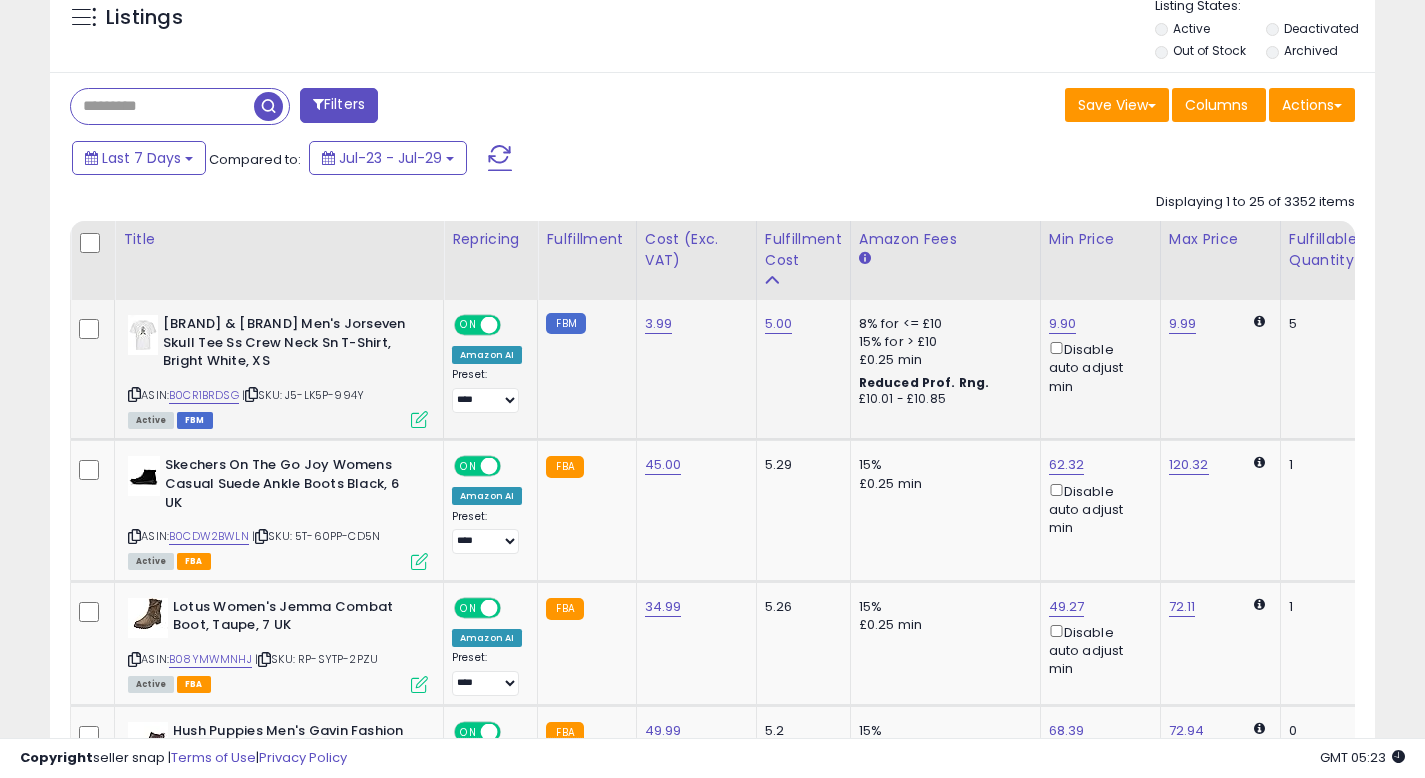 drag, startPoint x: 243, startPoint y: 395, endPoint x: 171, endPoint y: 389, distance: 72.249565 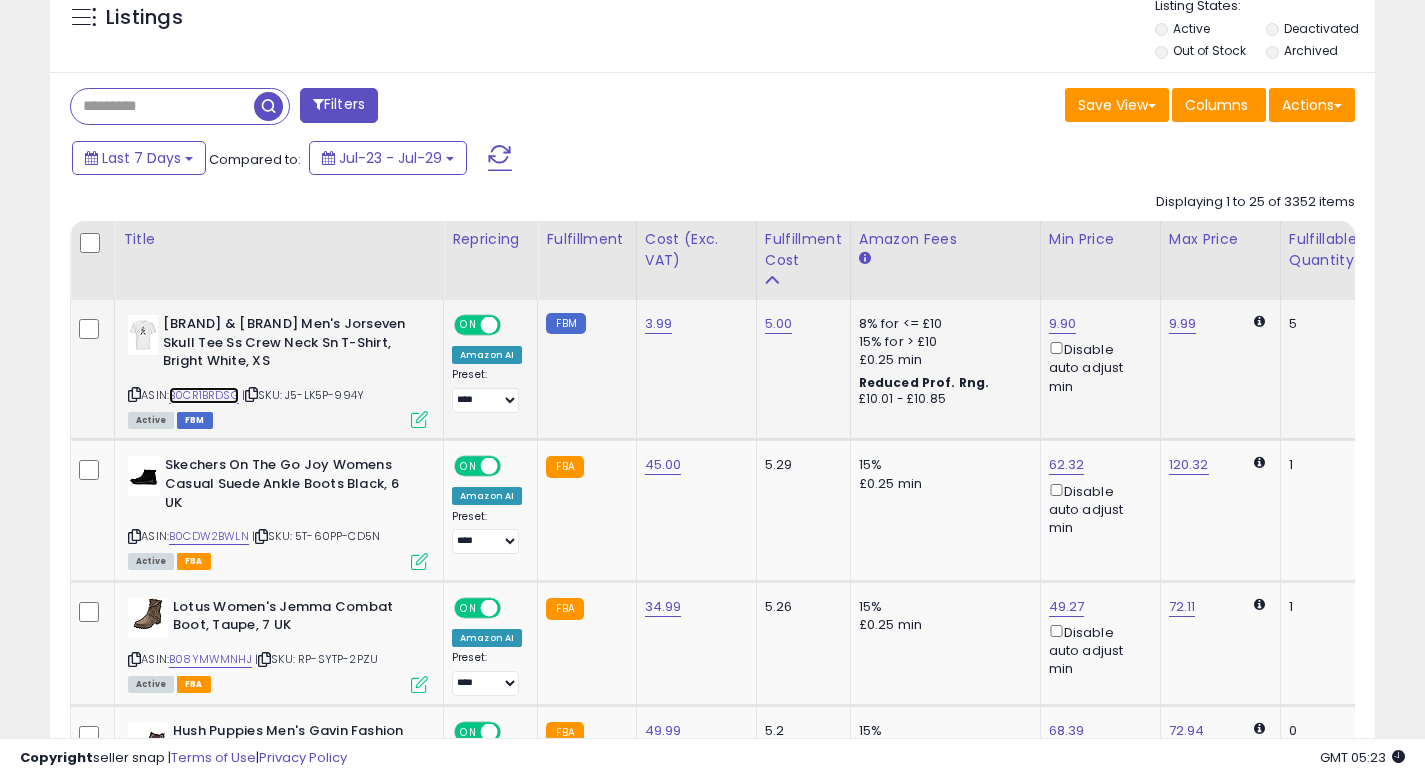 copy on "B0CR1BRDSG" 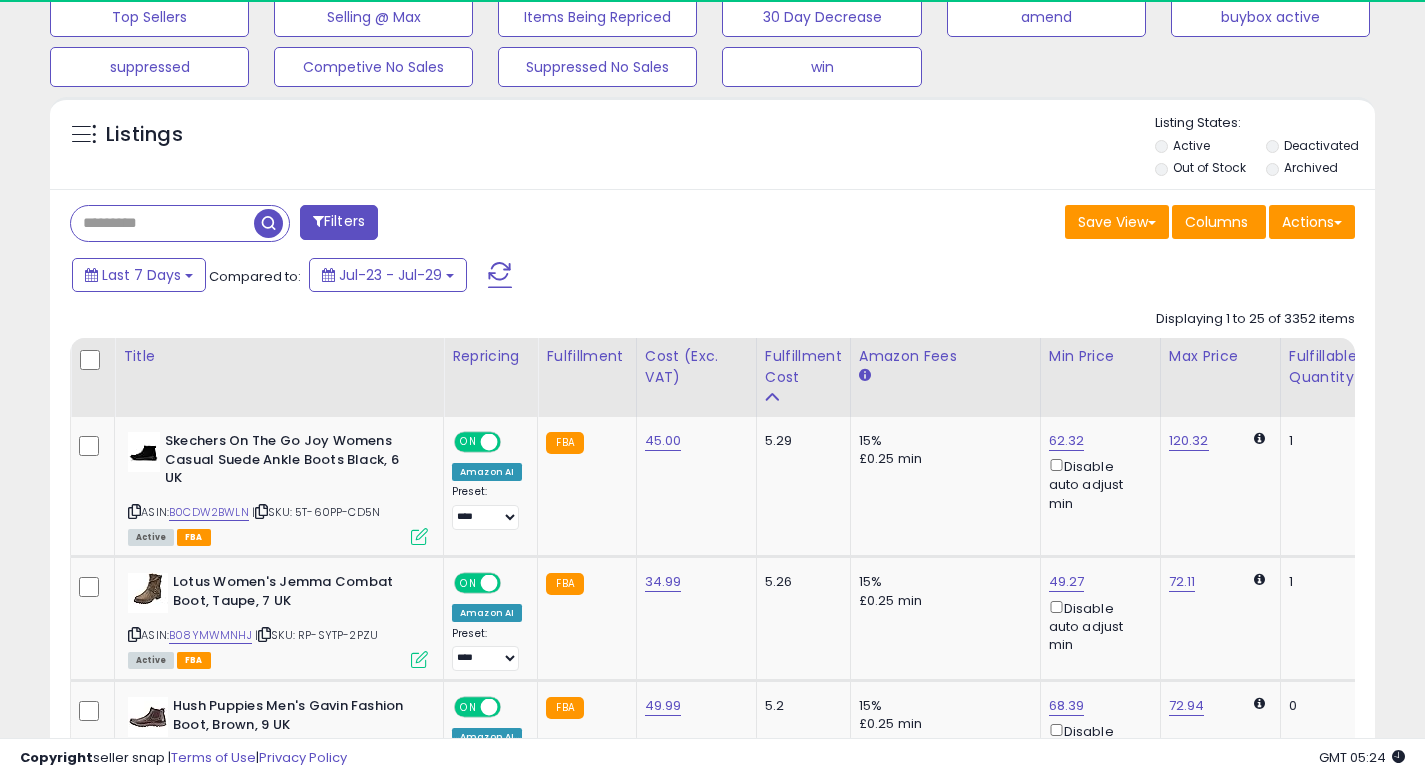 scroll, scrollTop: 713, scrollLeft: 0, axis: vertical 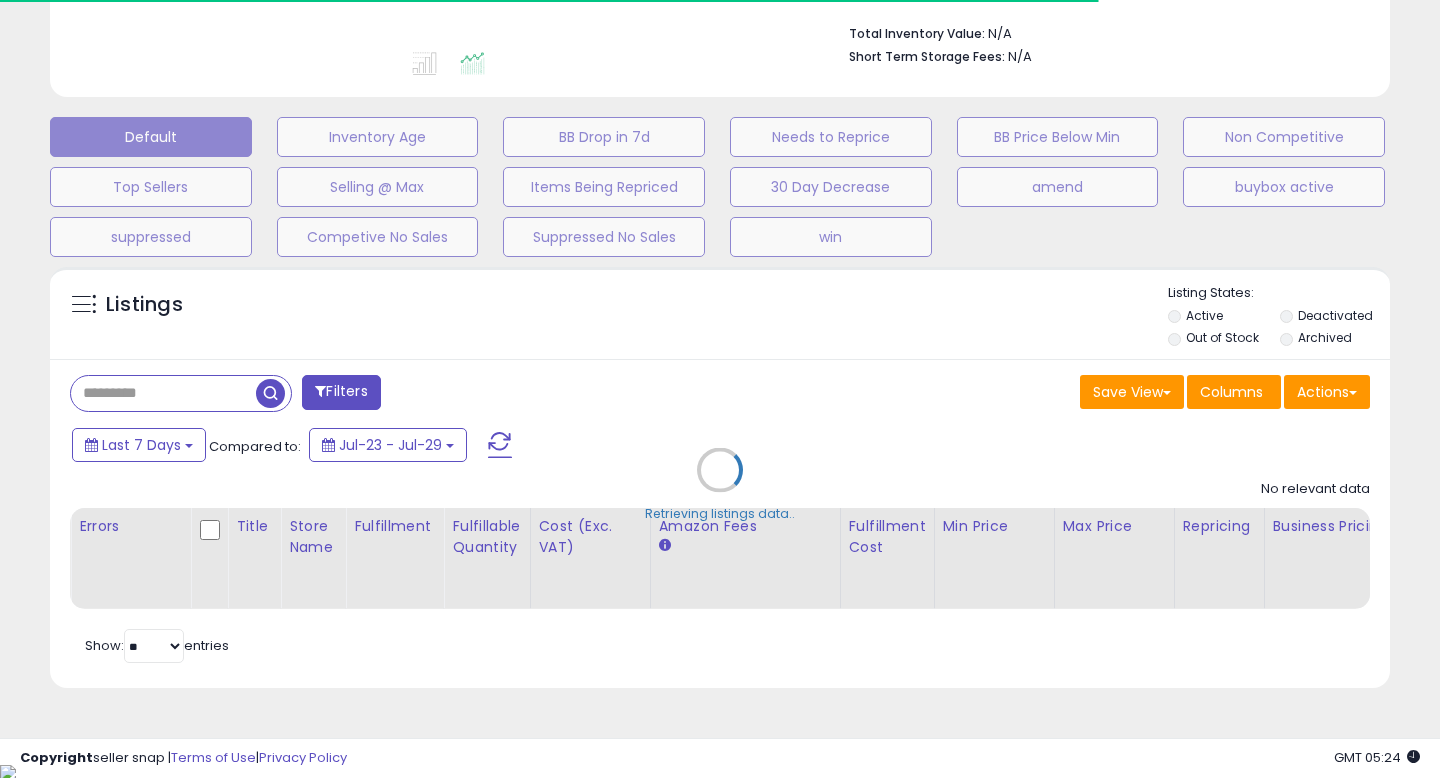 click on "Retrieving listings data.." at bounding box center [720, 485] 